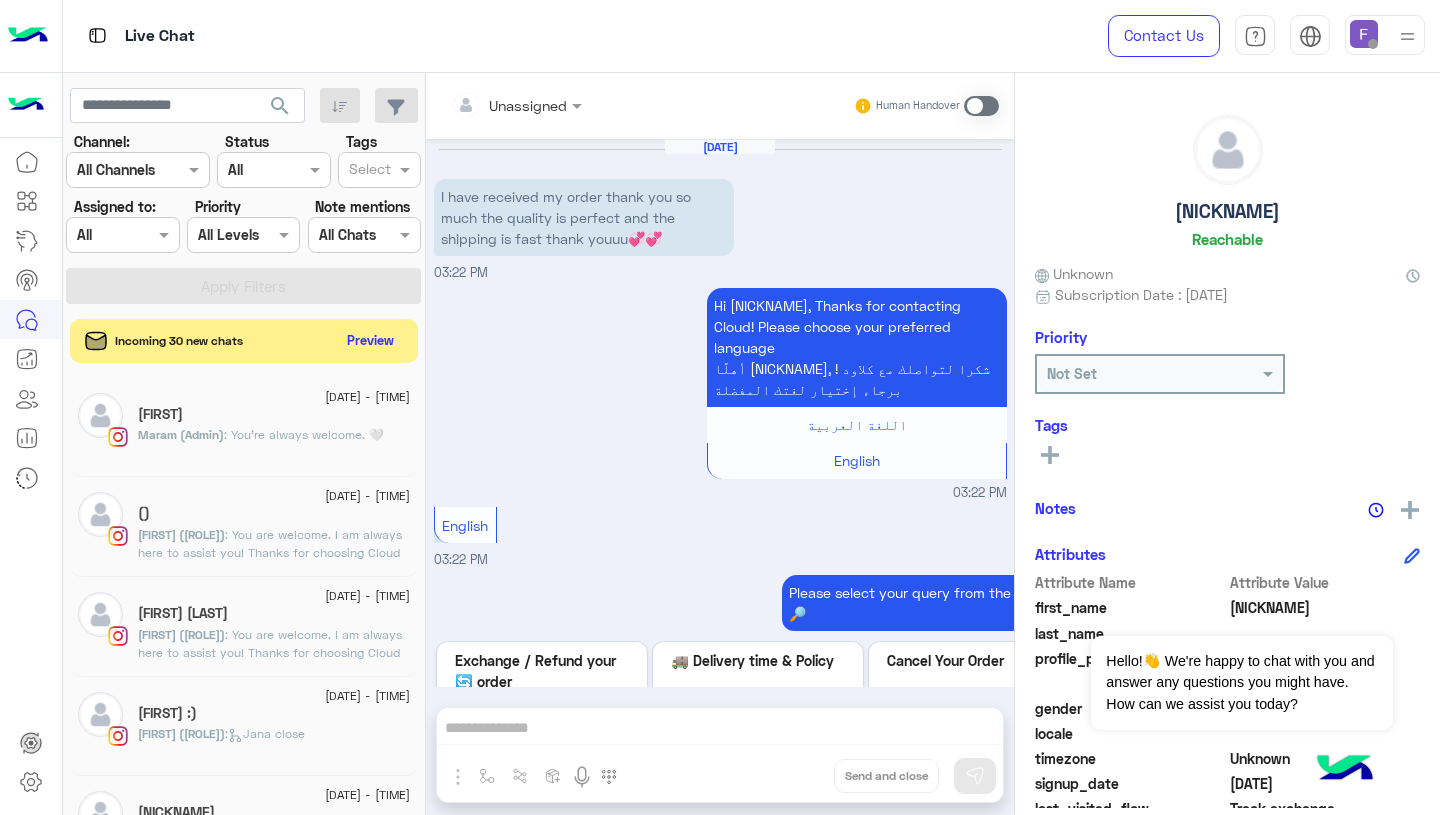 scroll, scrollTop: 0, scrollLeft: 0, axis: both 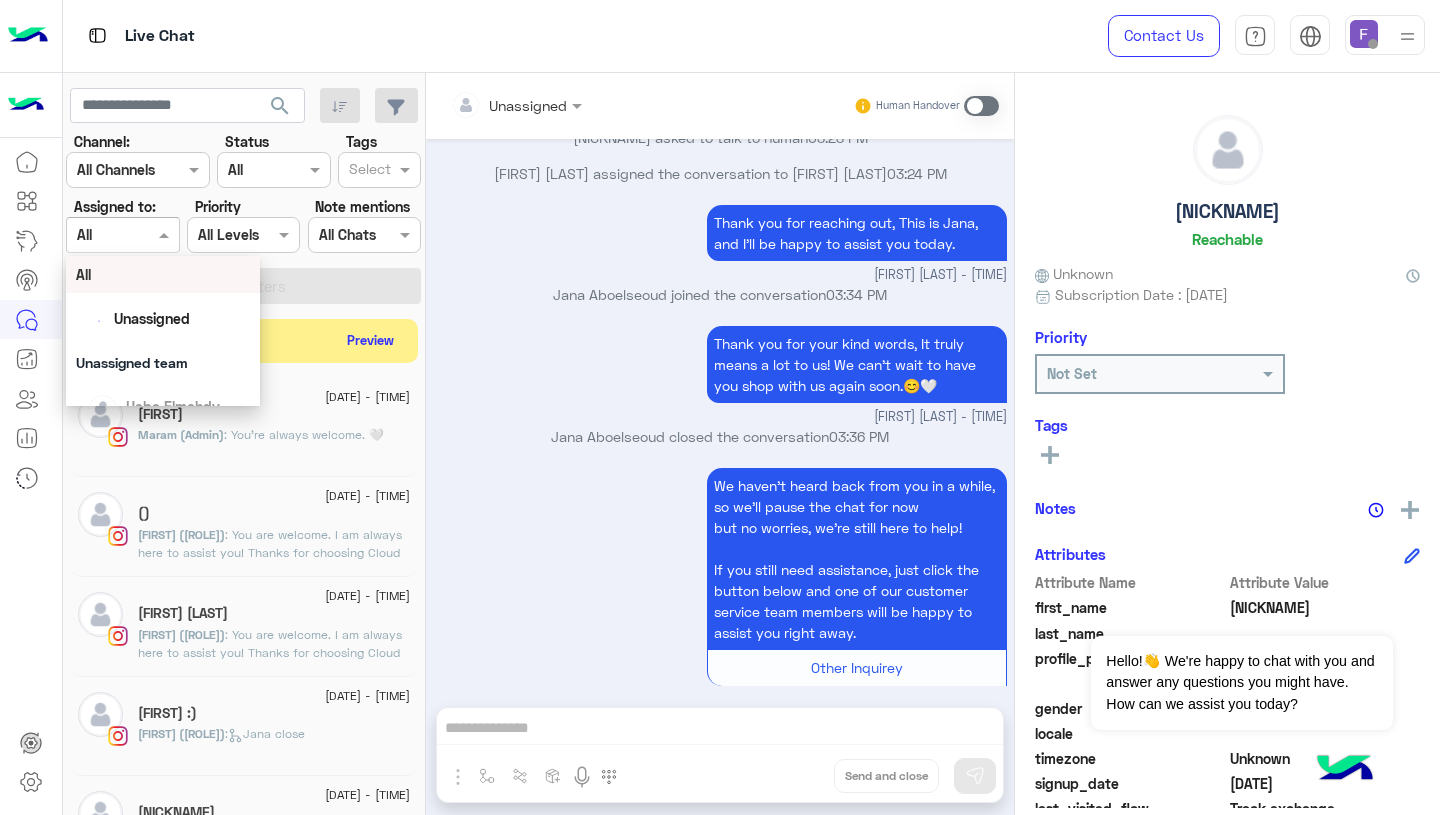 click at bounding box center [122, 234] 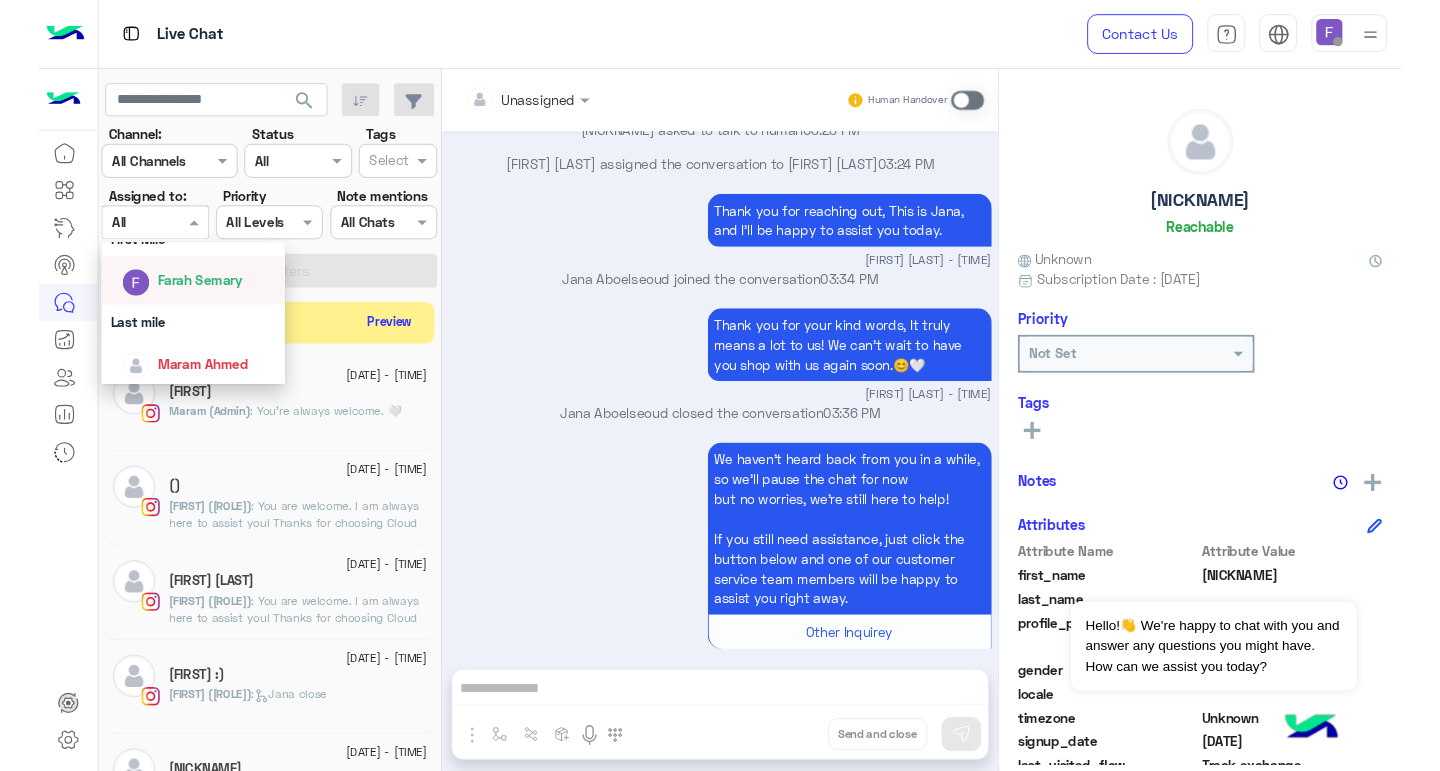 scroll, scrollTop: 341, scrollLeft: 0, axis: vertical 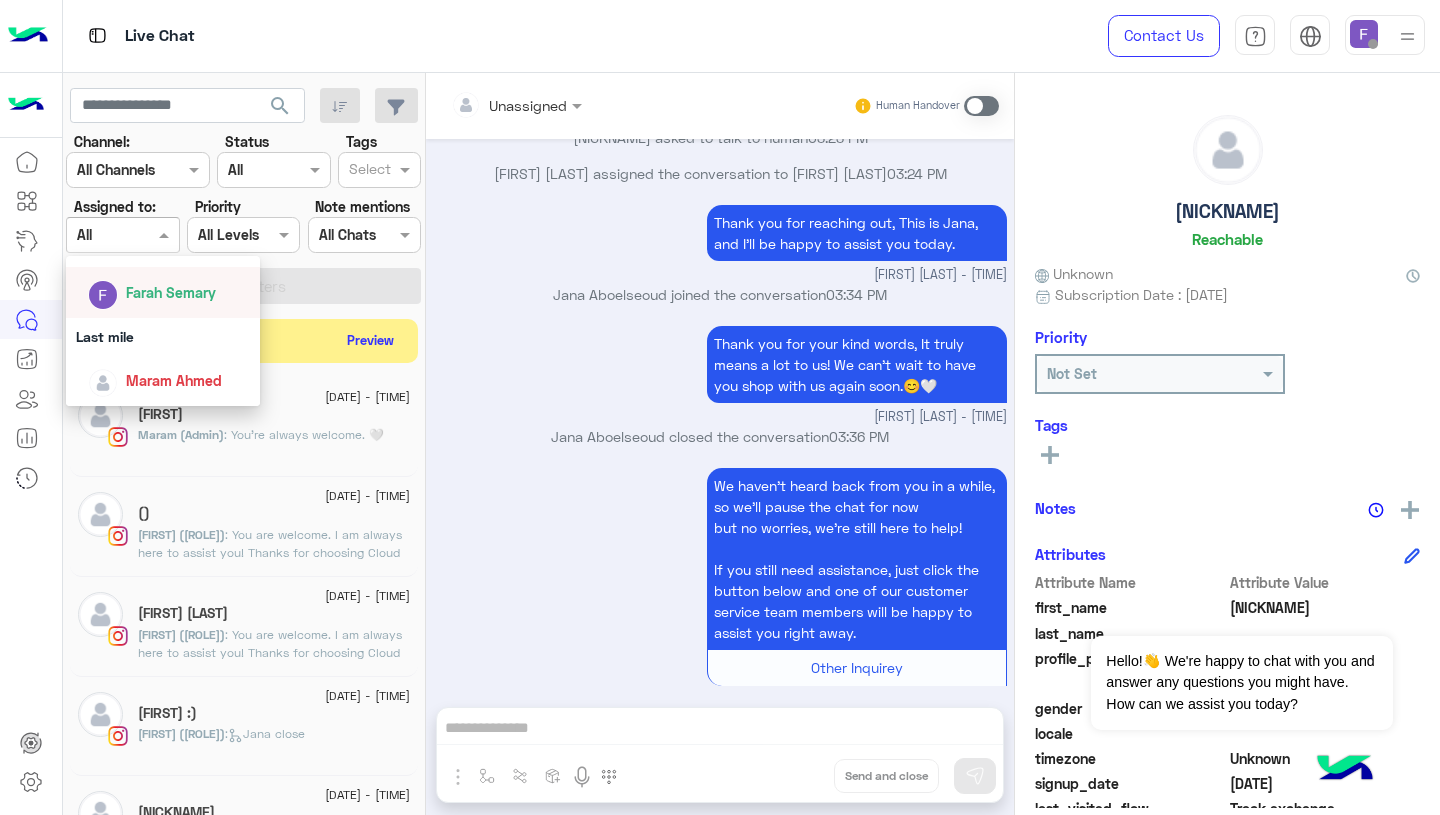 click on "Farah Semary" at bounding box center [171, 292] 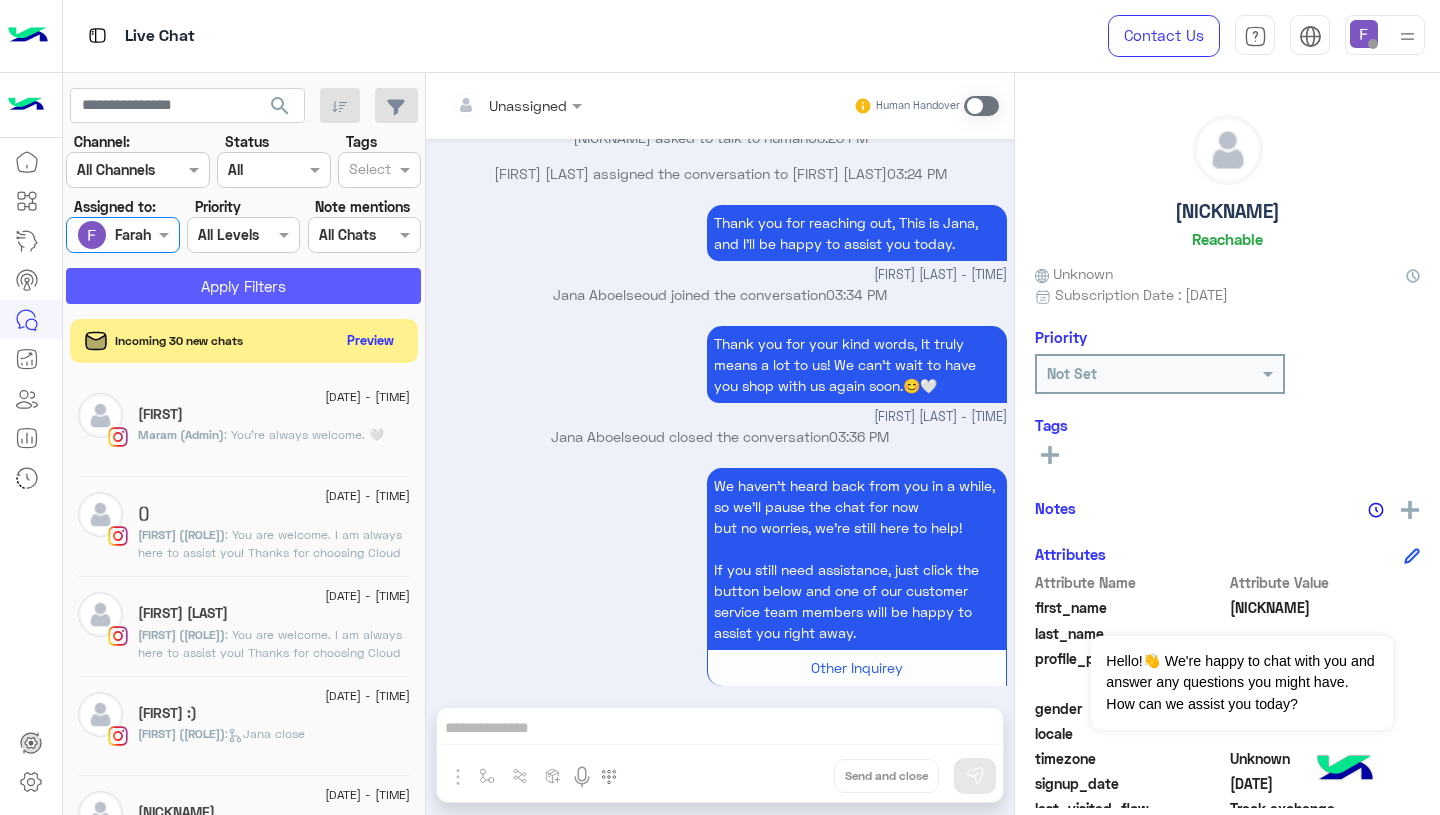 click on "Apply Filters" 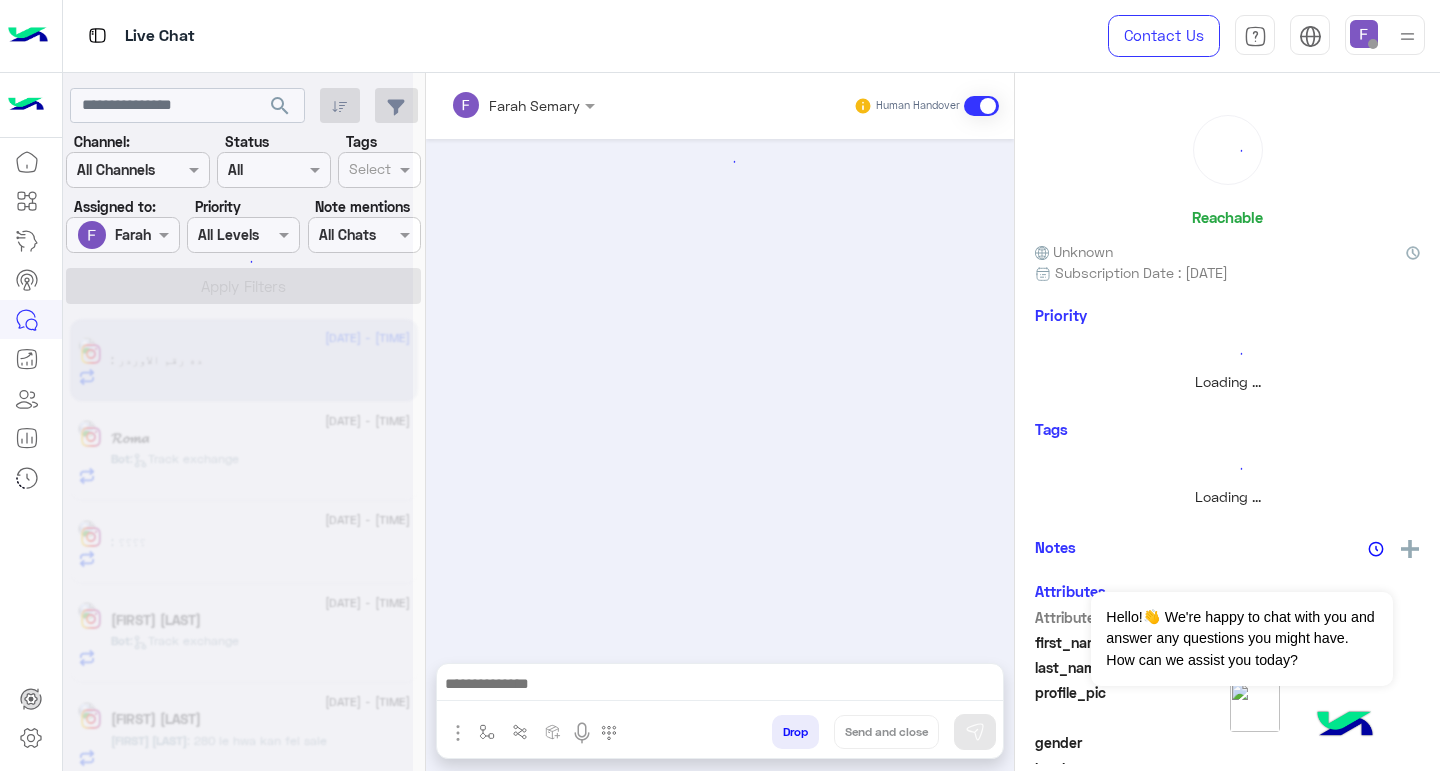 scroll, scrollTop: 0, scrollLeft: 0, axis: both 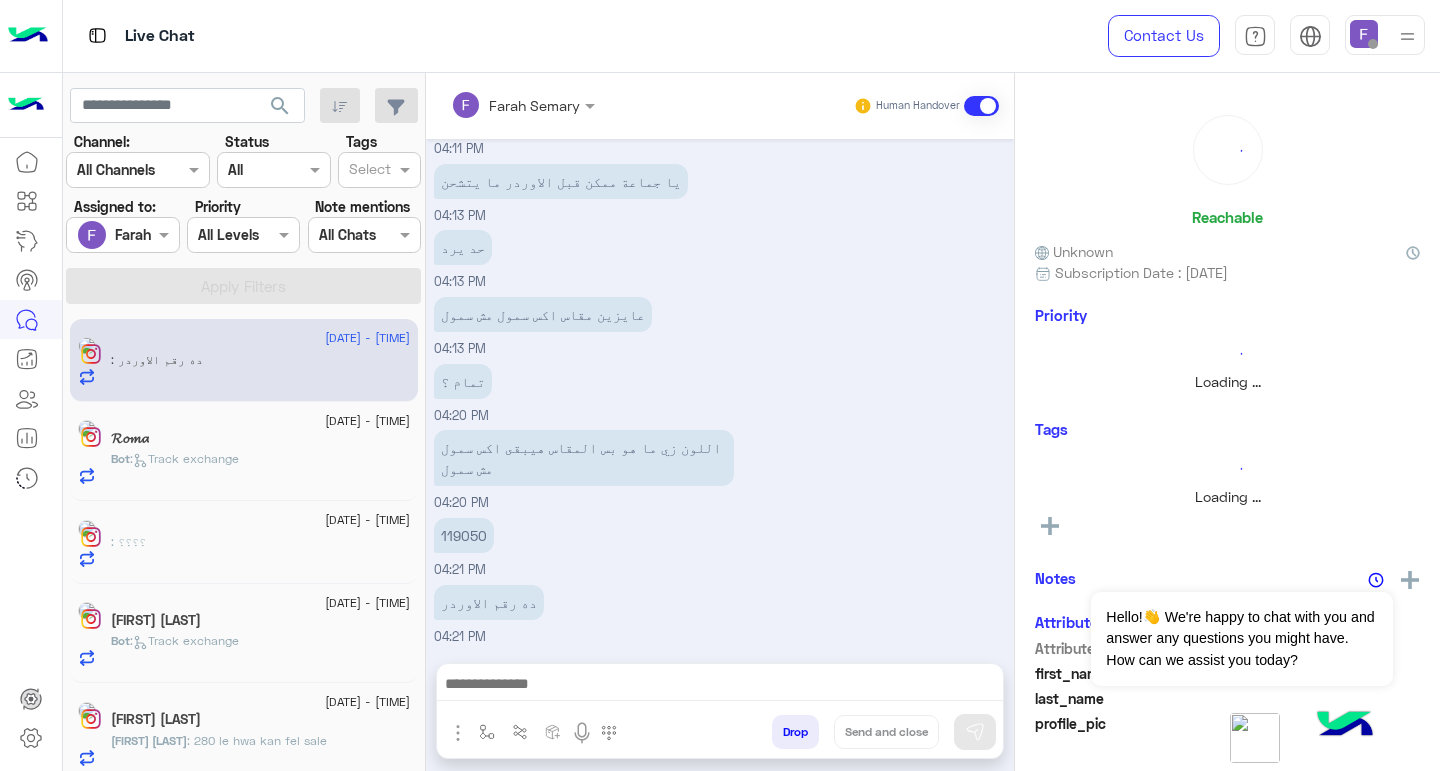 click at bounding box center [1364, 34] 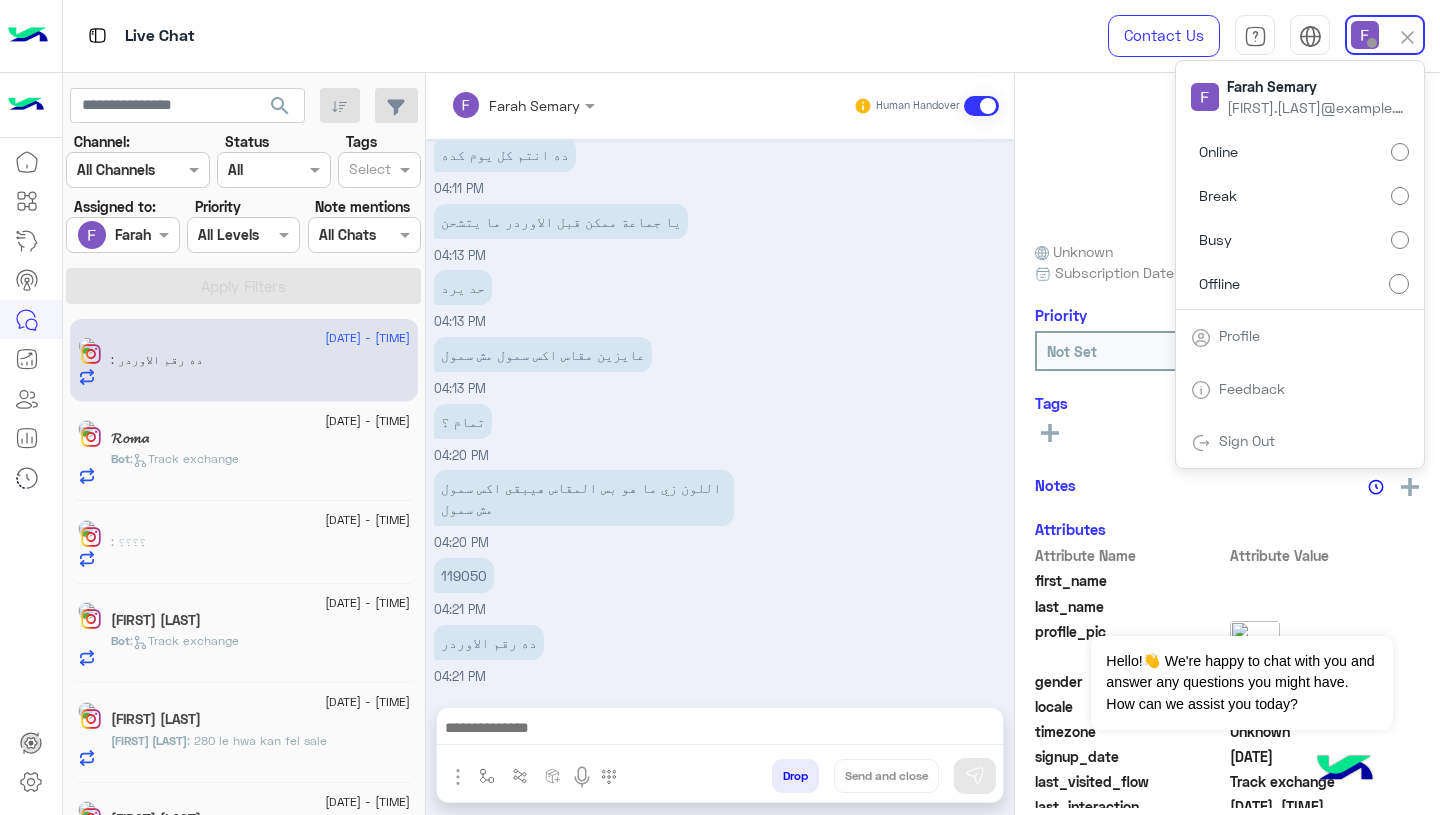 scroll, scrollTop: 1186, scrollLeft: 0, axis: vertical 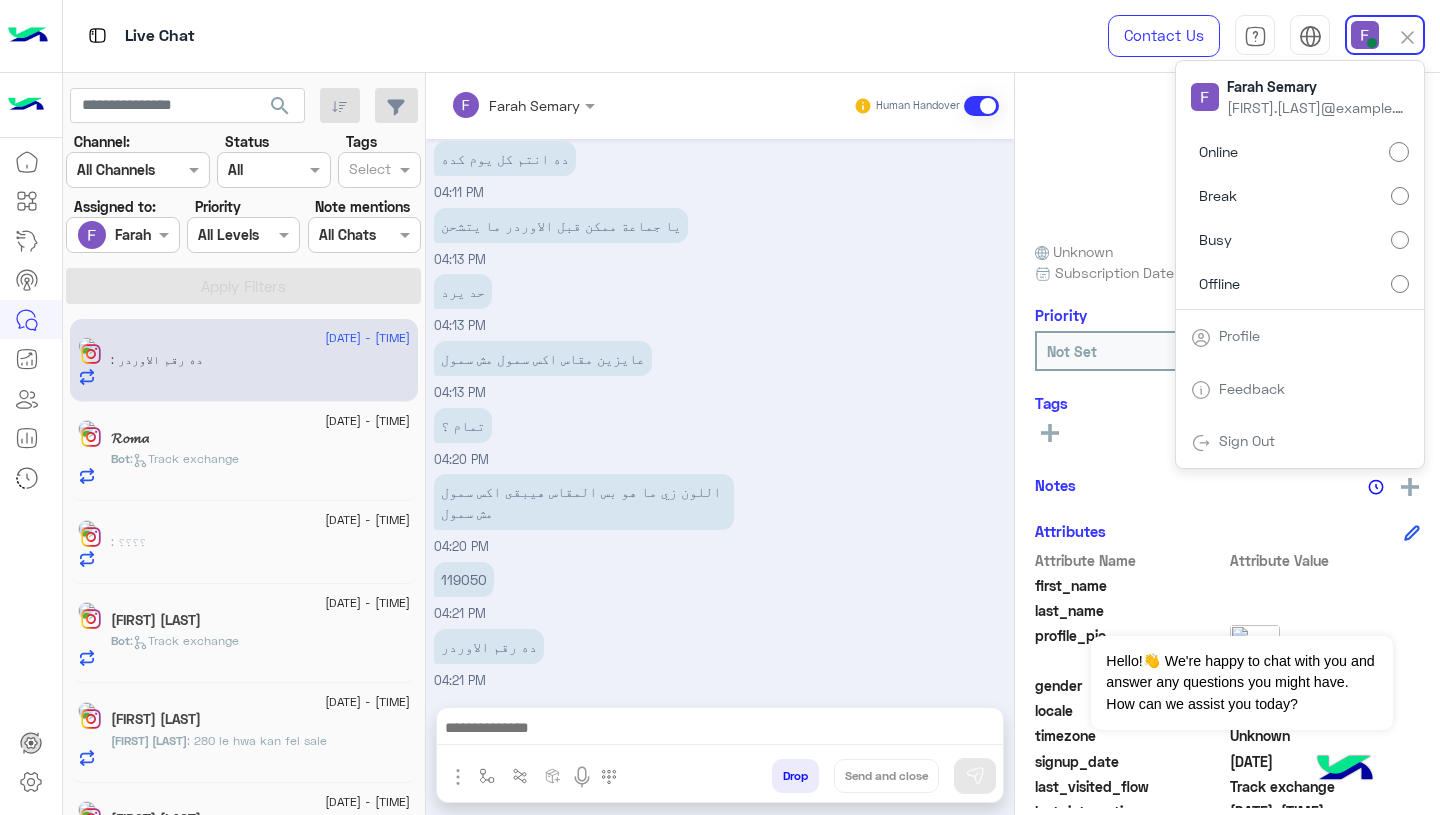 click on "حد يرد [TIME]" at bounding box center [720, 302] 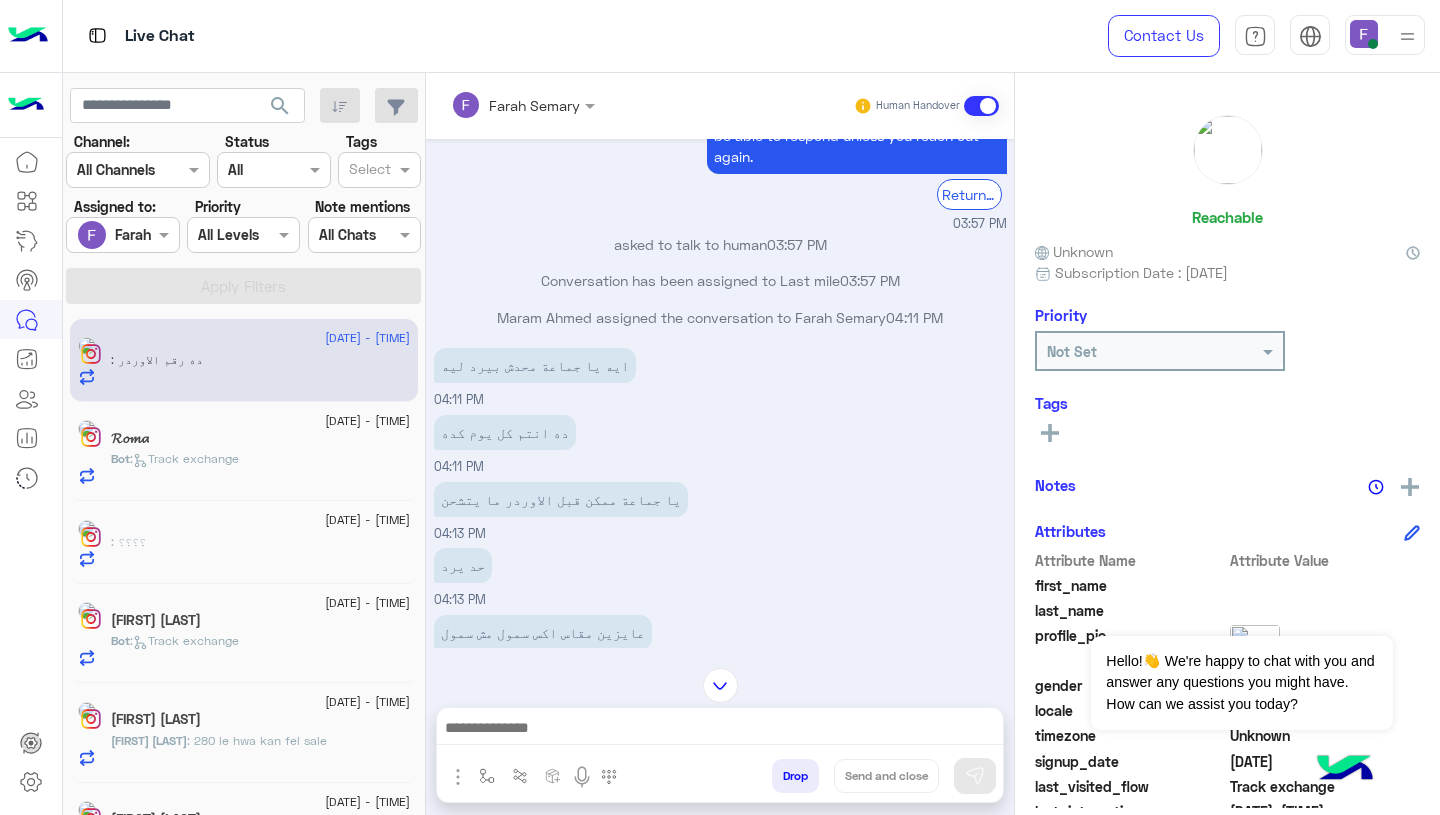 scroll, scrollTop: 1186, scrollLeft: 0, axis: vertical 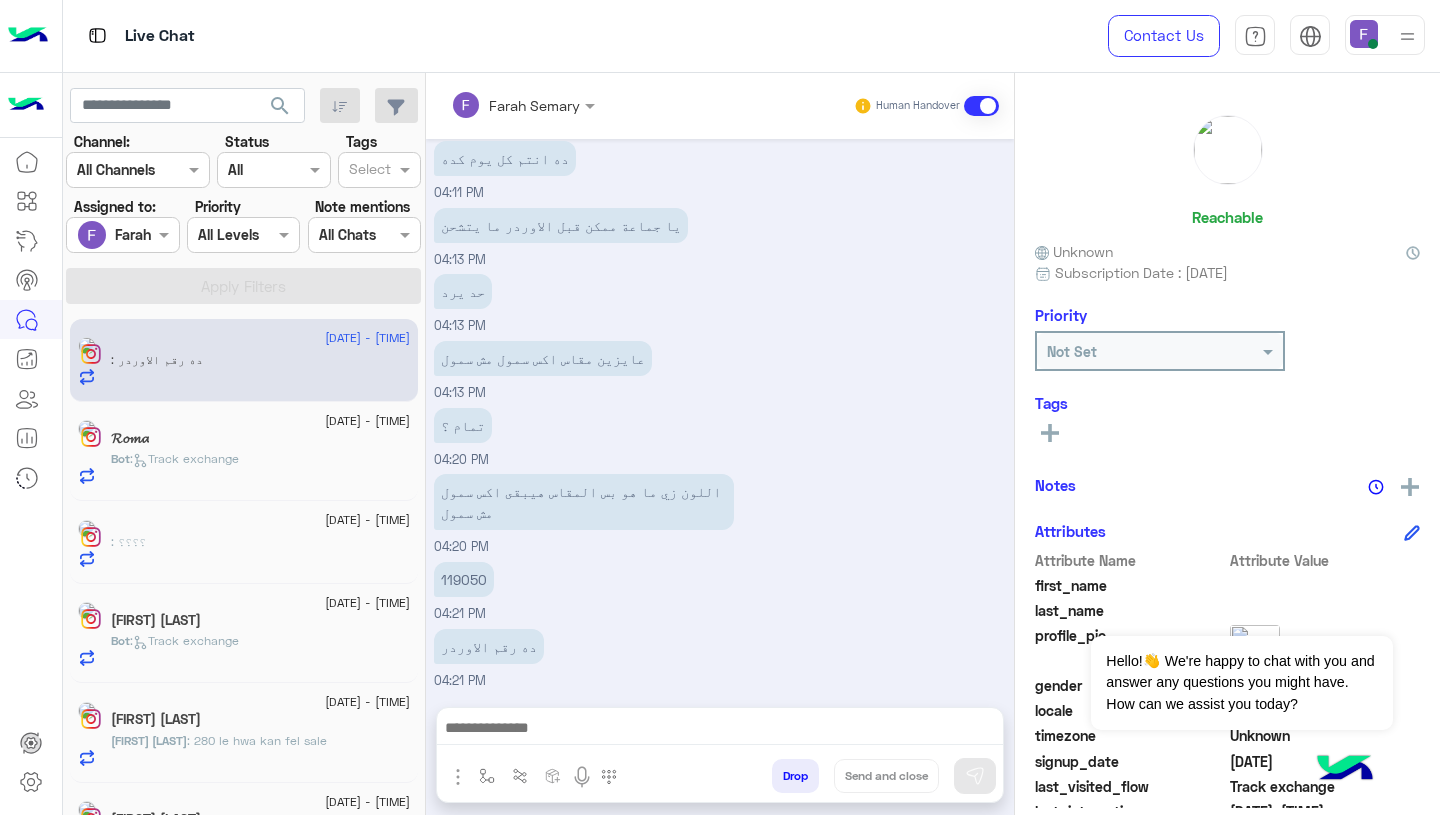 click on ": ؟؟؟؟" 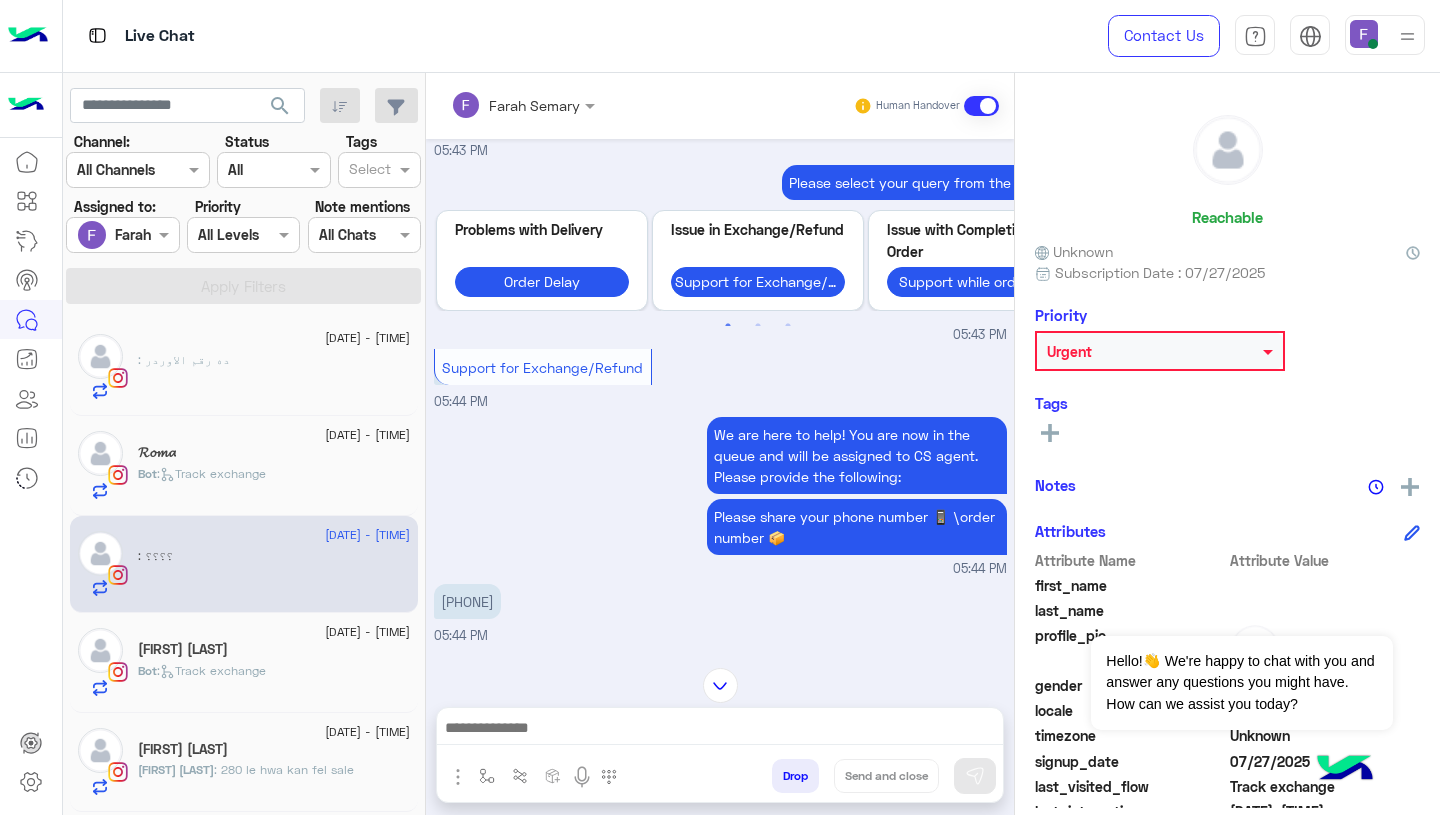 scroll, scrollTop: 1357, scrollLeft: 0, axis: vertical 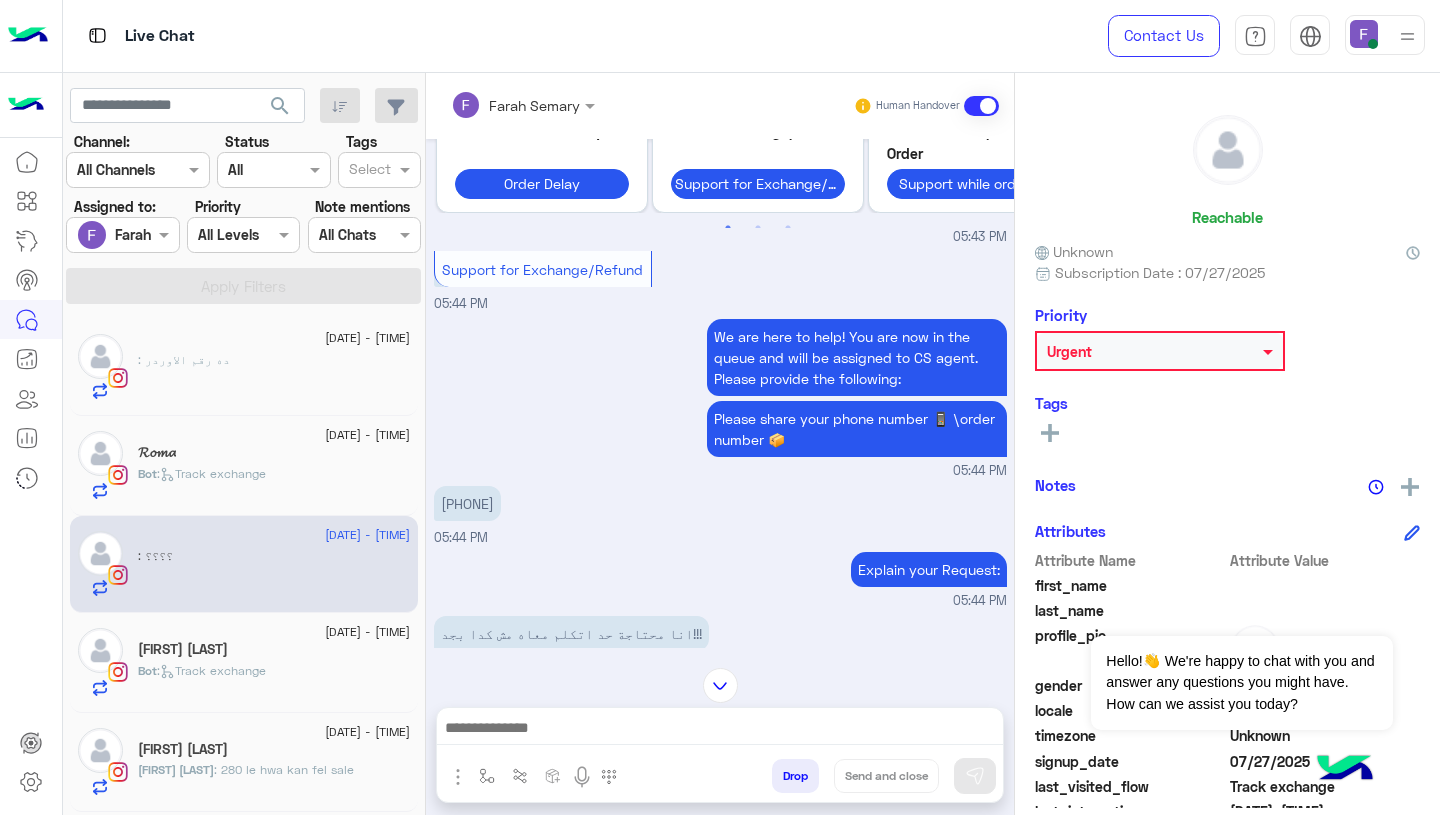 click on "[PHONE]" at bounding box center (467, 503) 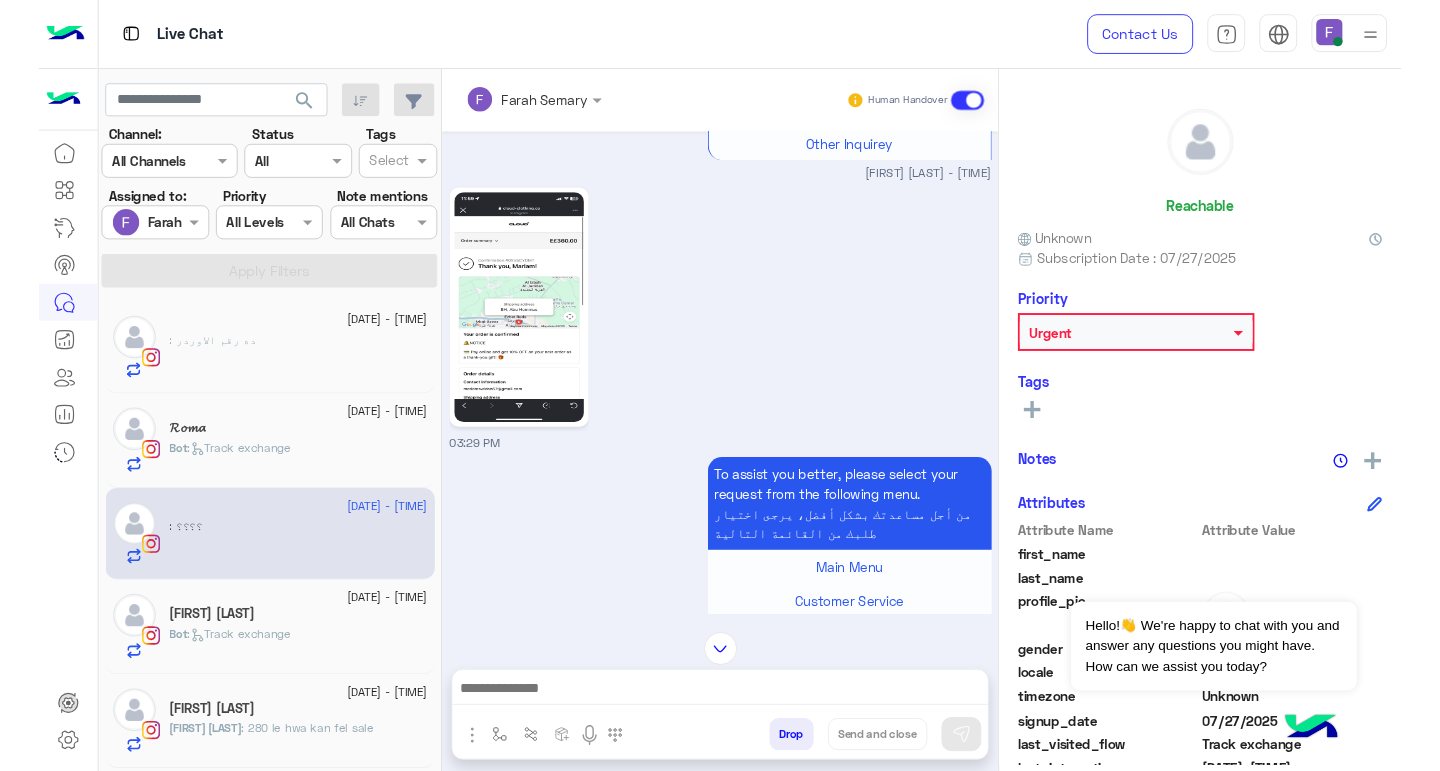 scroll, scrollTop: 598, scrollLeft: 0, axis: vertical 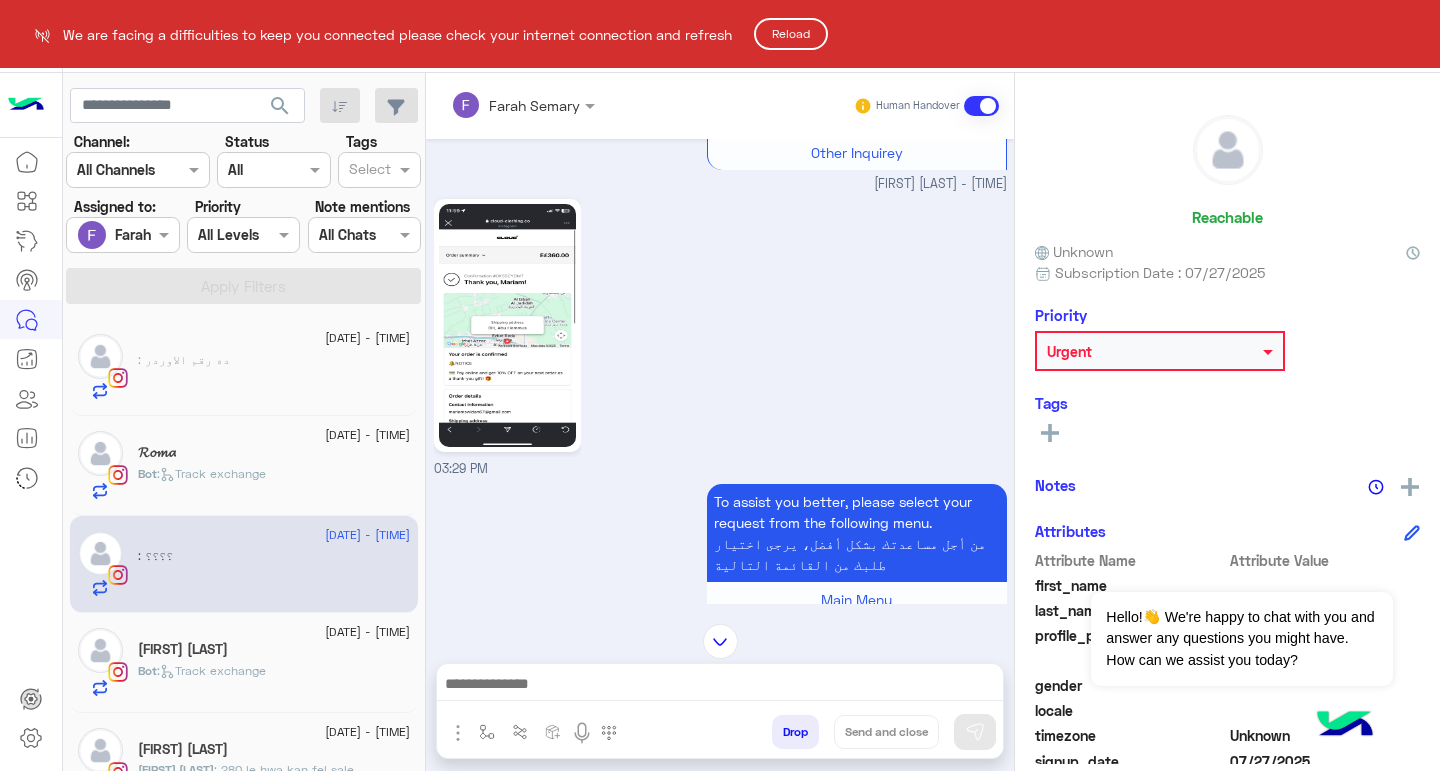 click on "Reload" 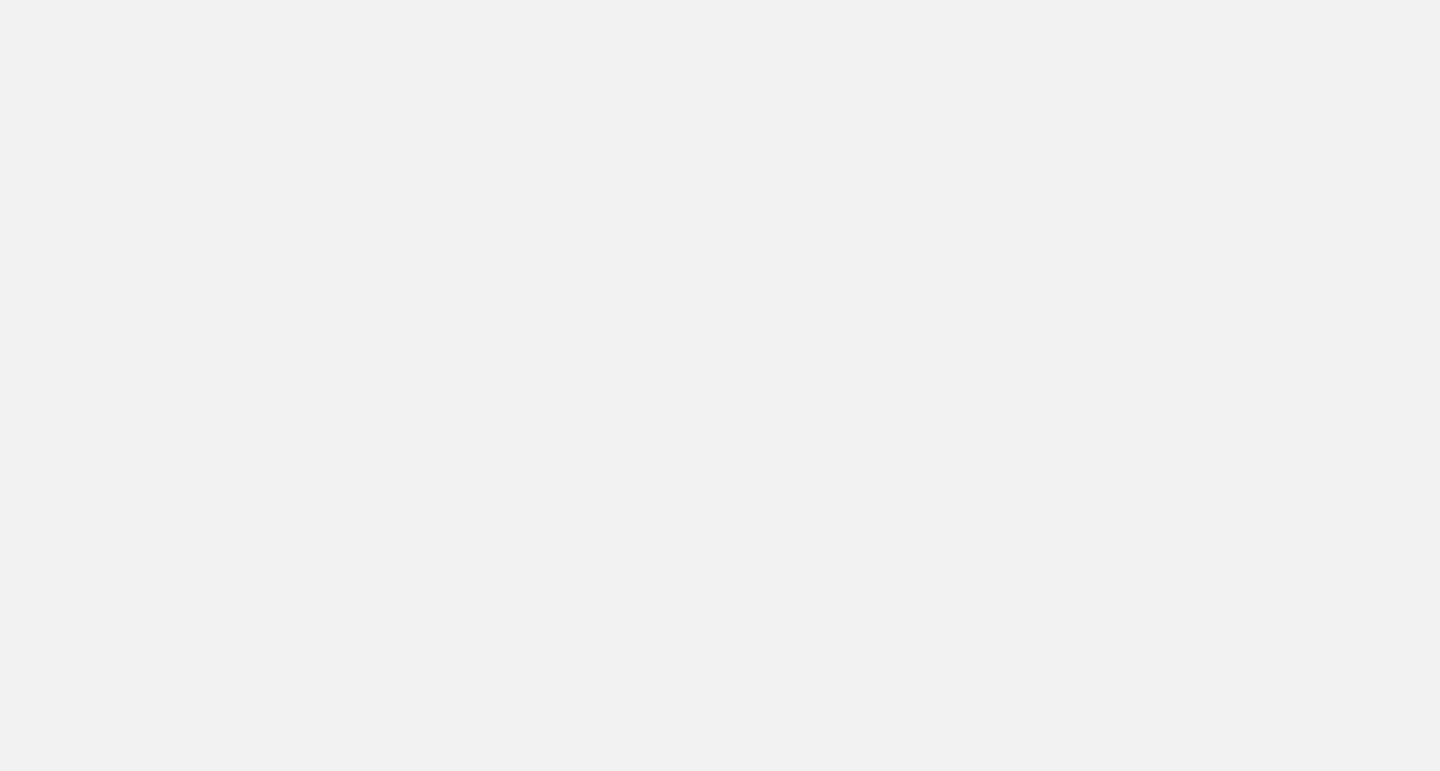 scroll, scrollTop: 0, scrollLeft: 0, axis: both 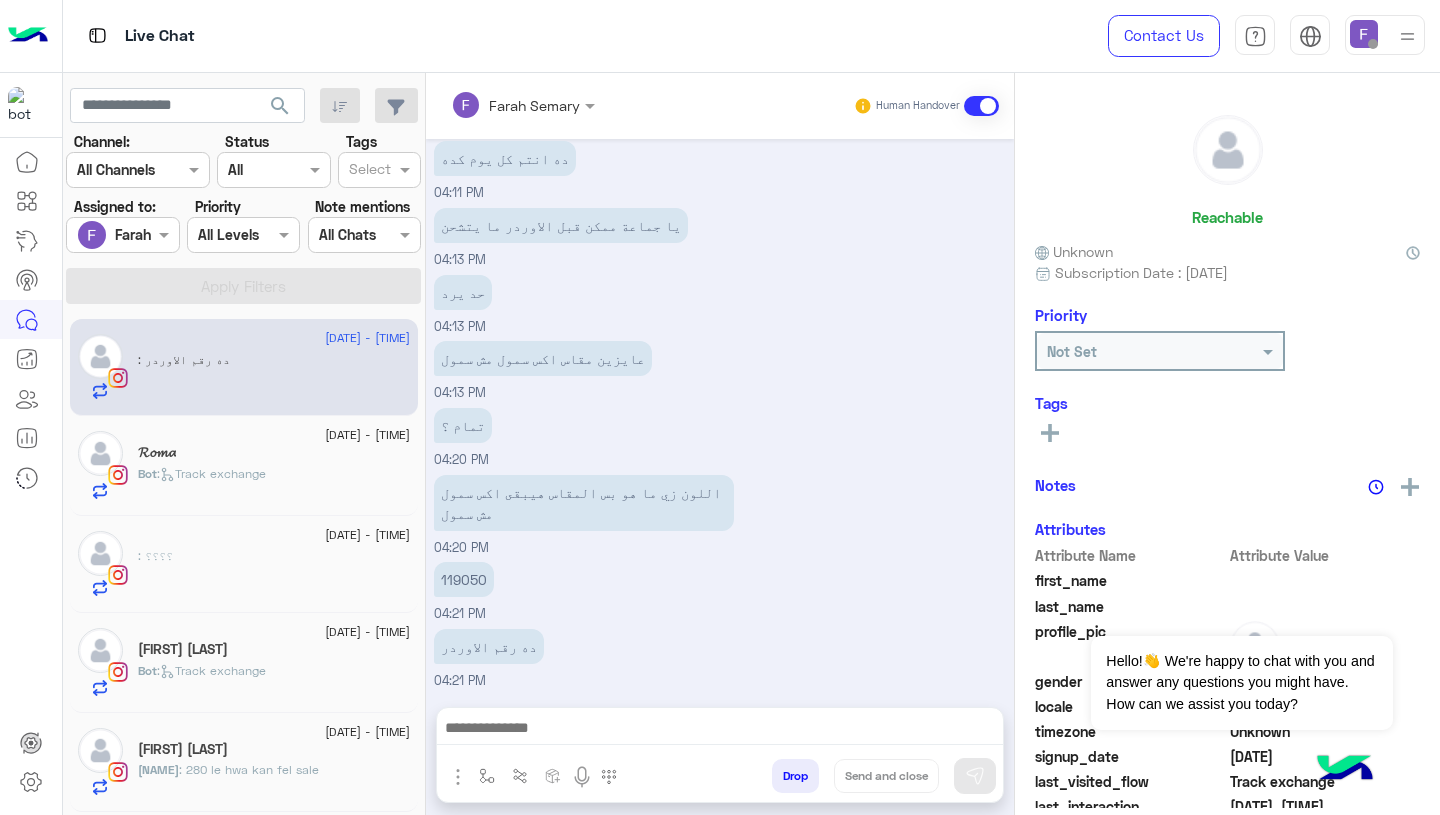 click on ": ؟؟؟؟" 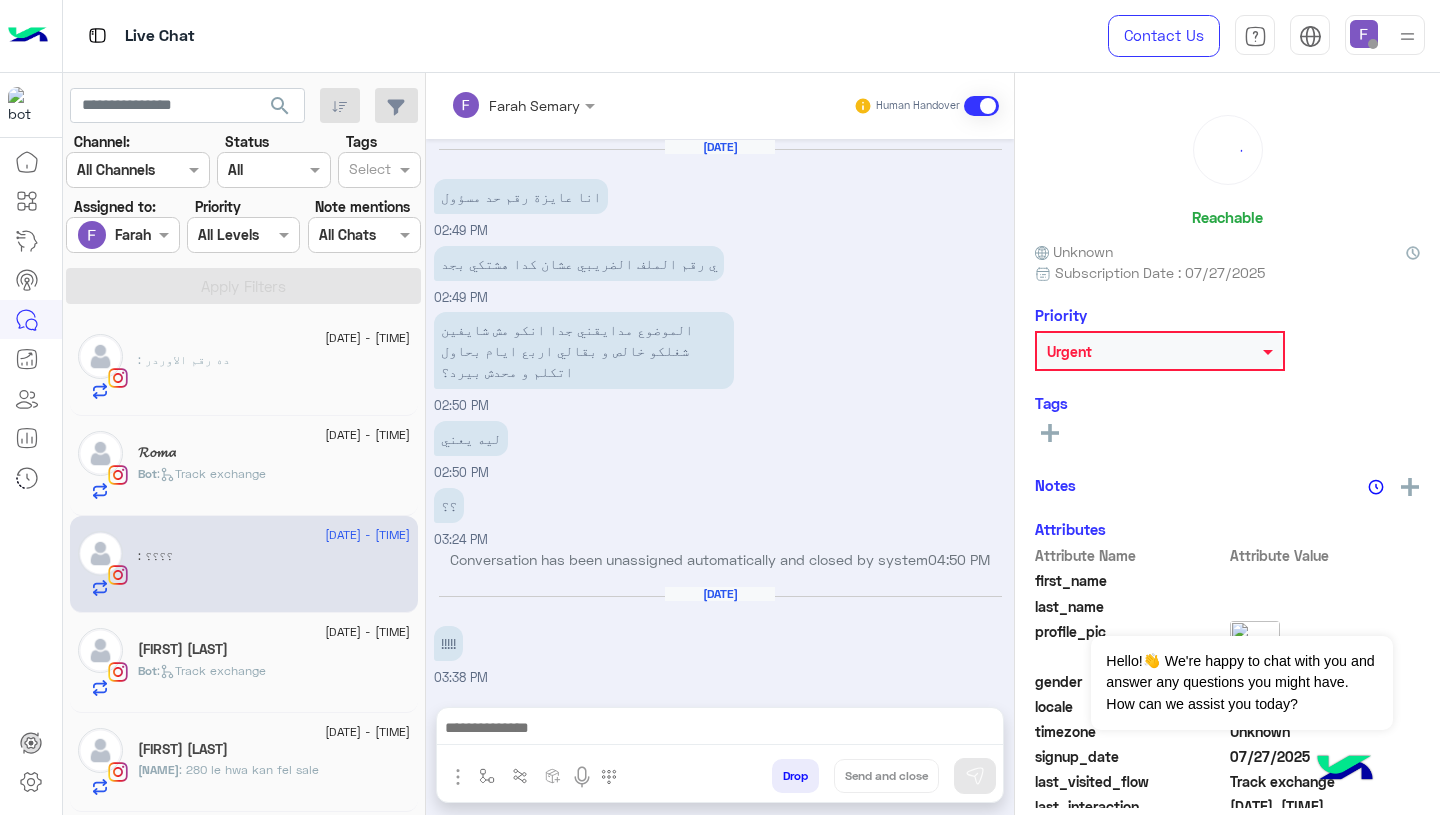 scroll, scrollTop: 1381, scrollLeft: 0, axis: vertical 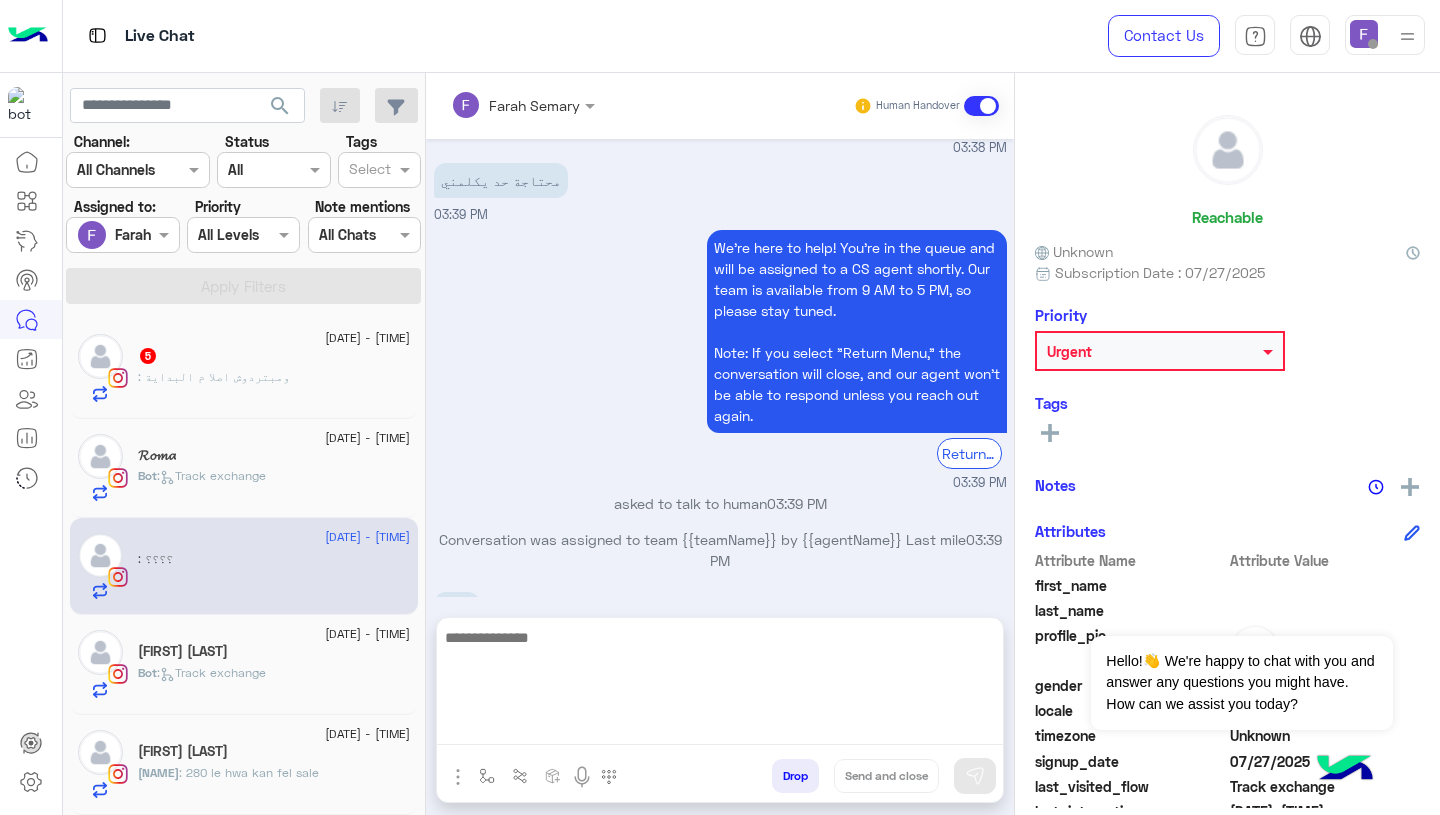click at bounding box center [720, 685] 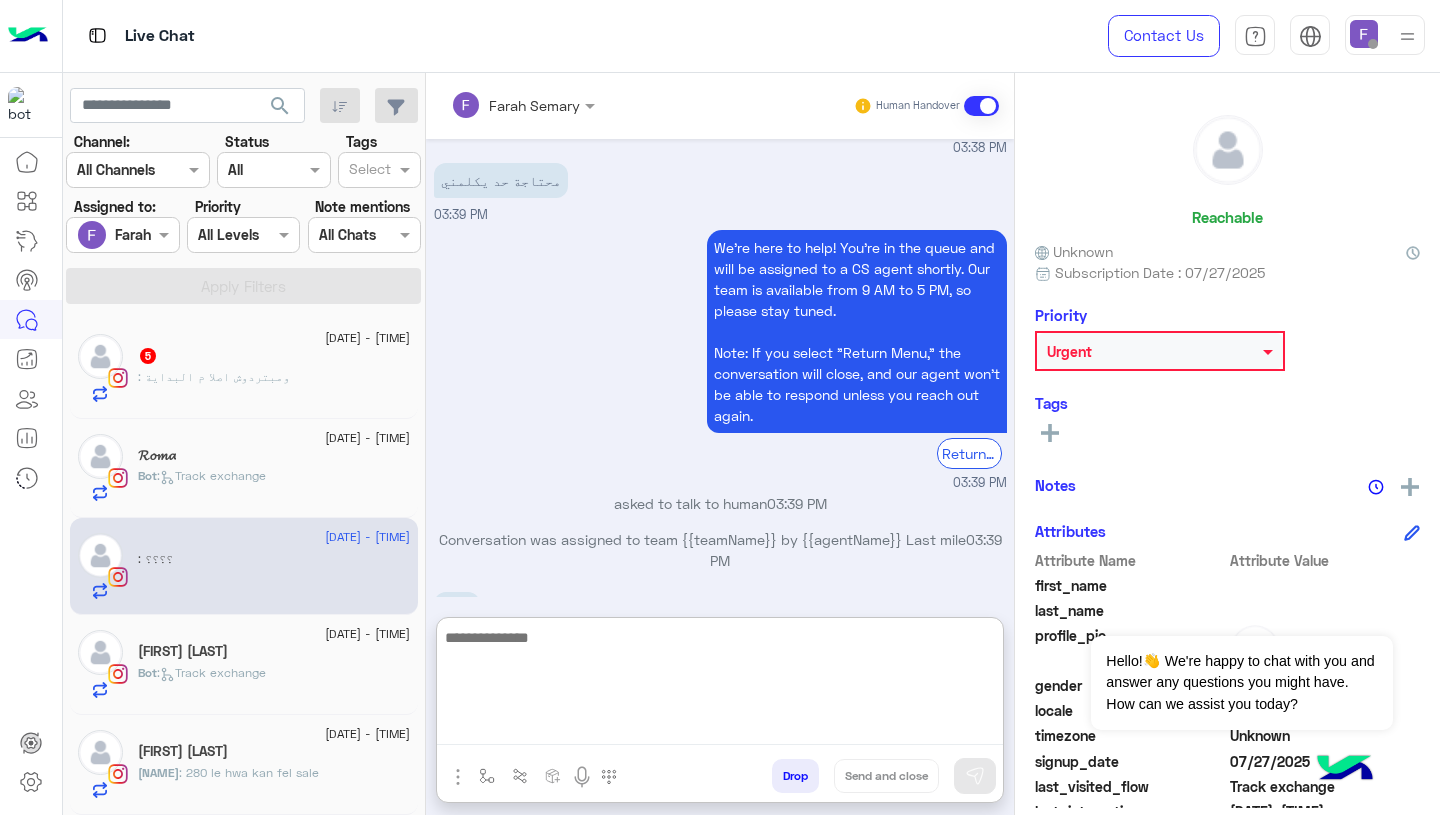 paste on "**********" 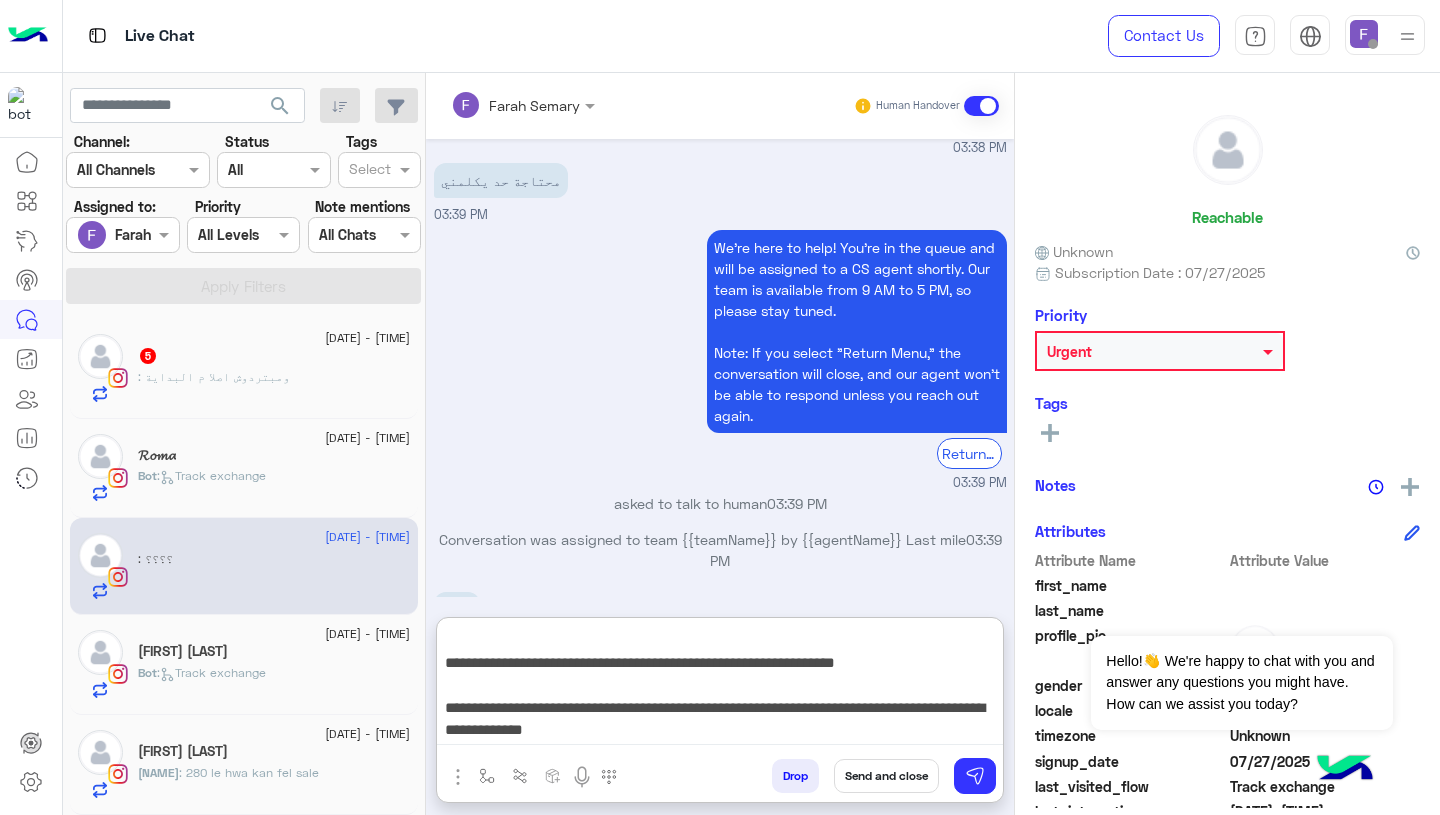 scroll, scrollTop: 0, scrollLeft: 0, axis: both 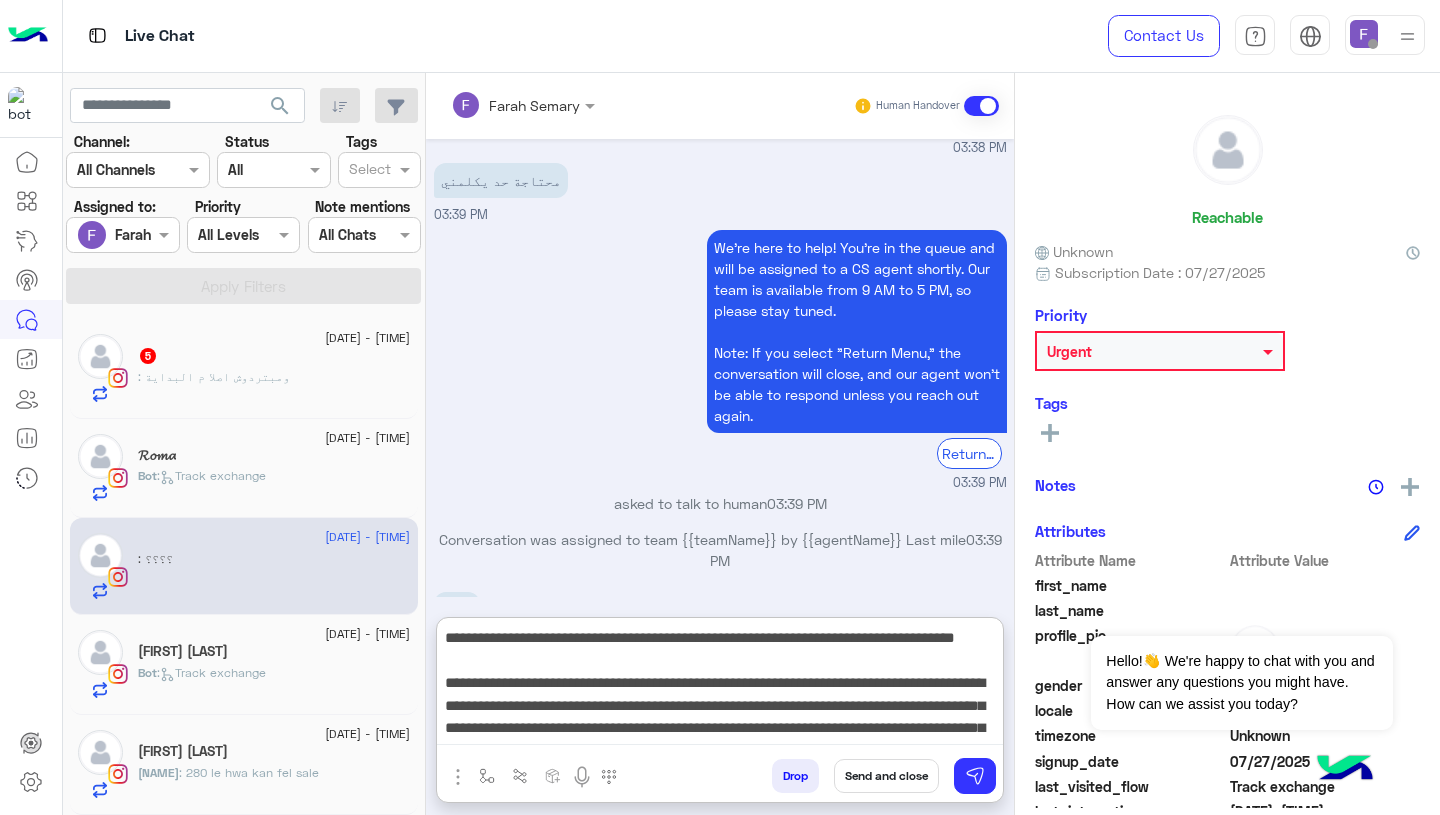 click on "**********" at bounding box center (720, 685) 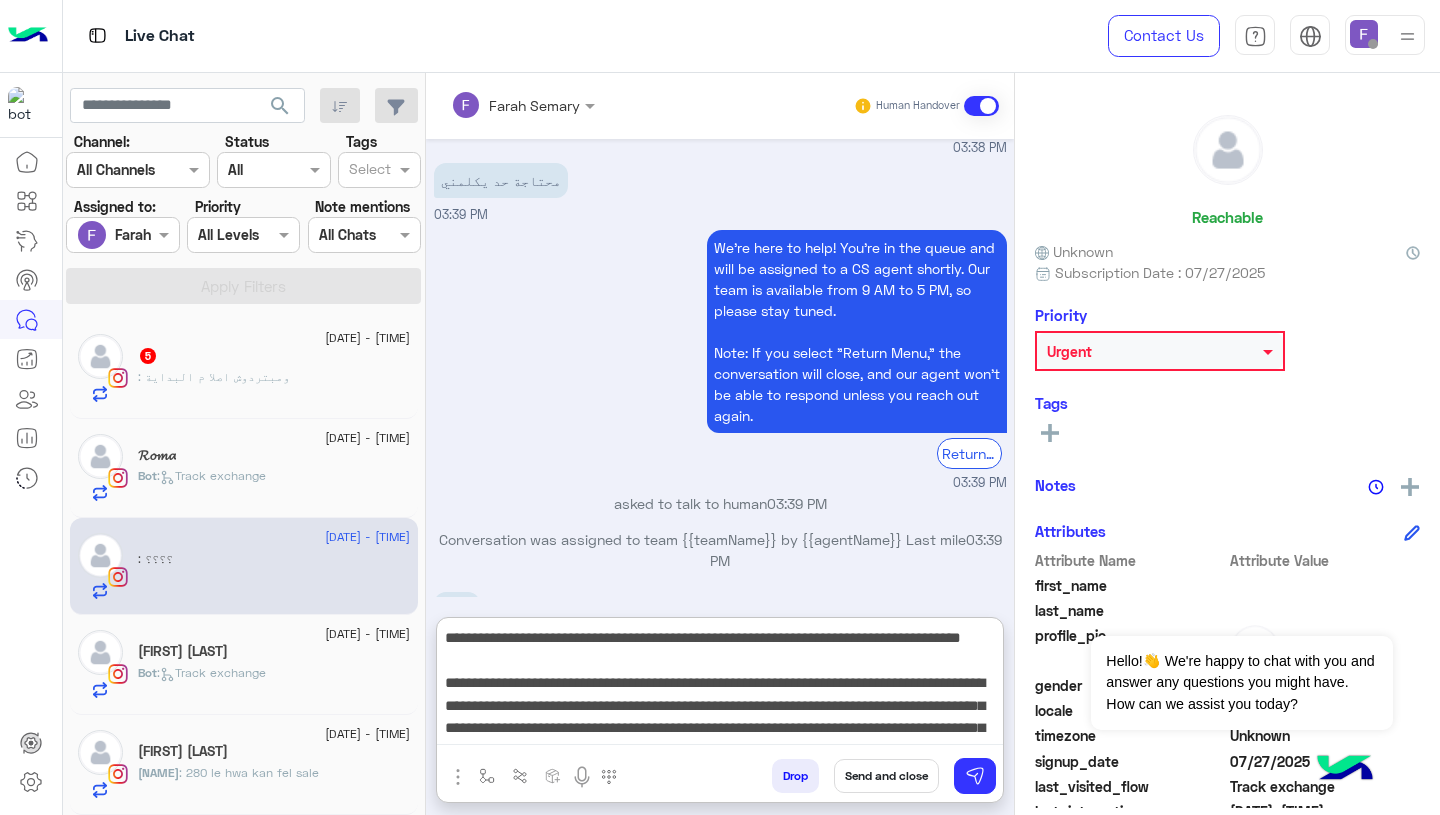 scroll, scrollTop: 17, scrollLeft: 0, axis: vertical 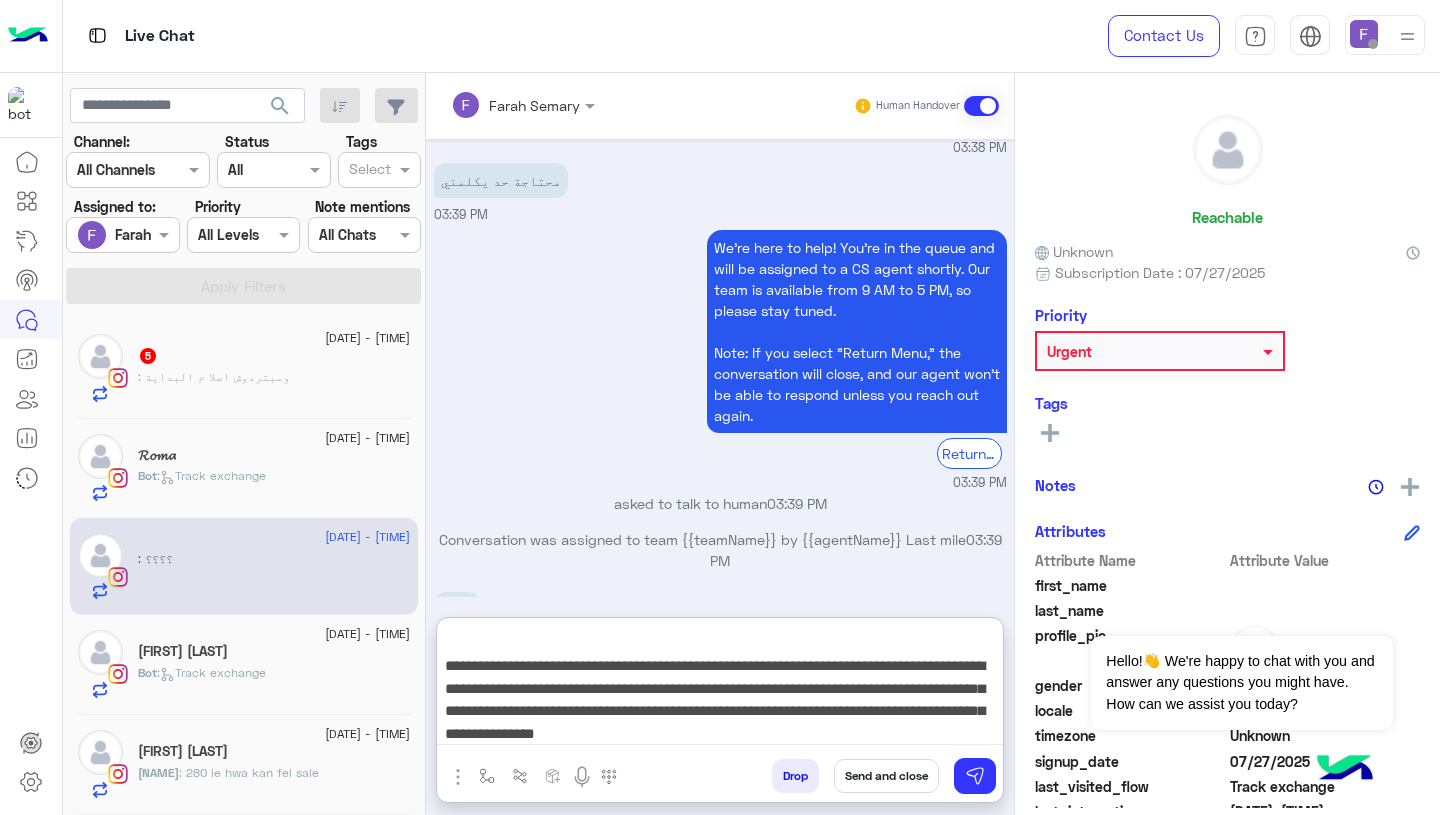 click on "**********" at bounding box center (720, 685) 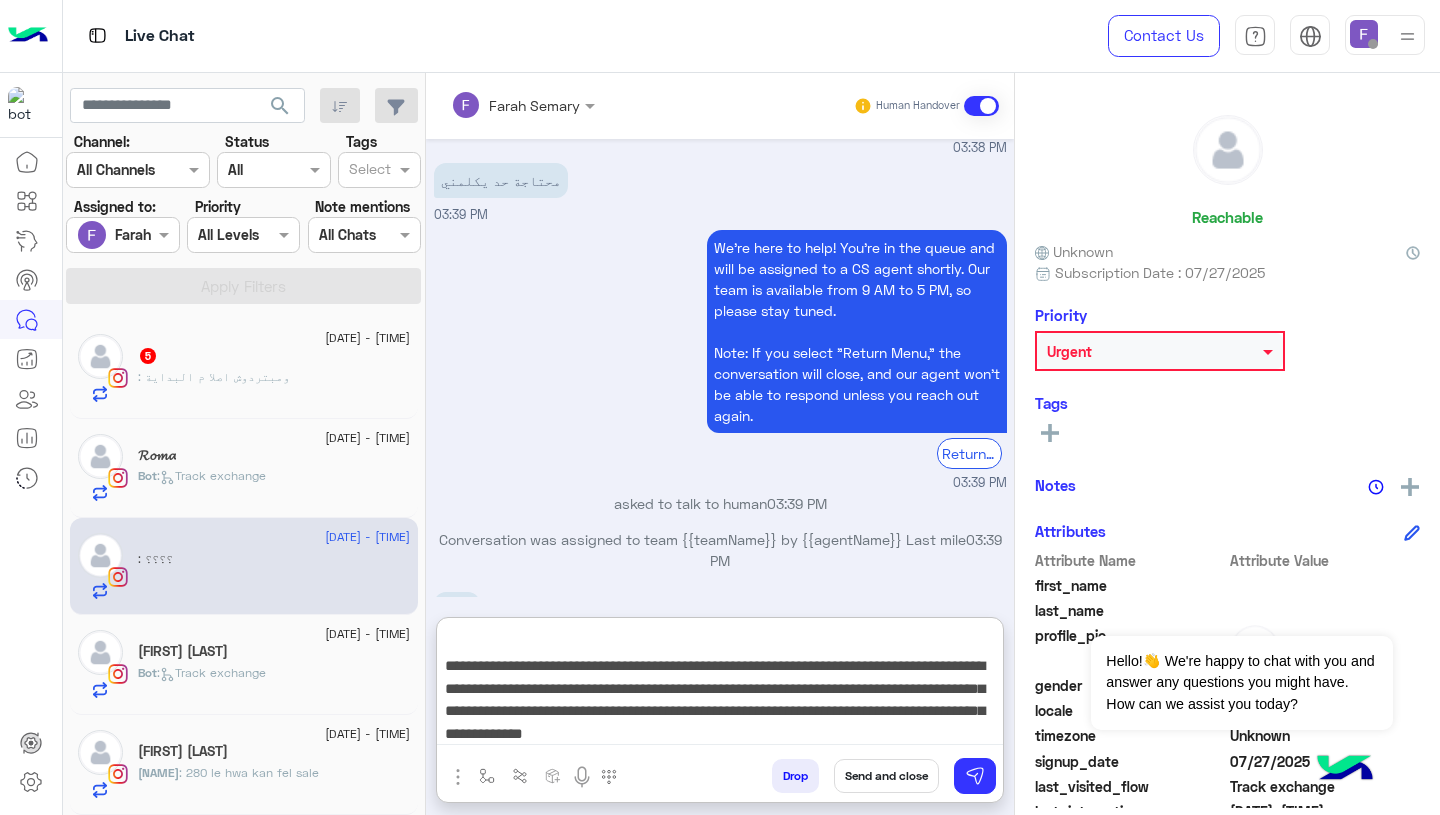 type on "**********" 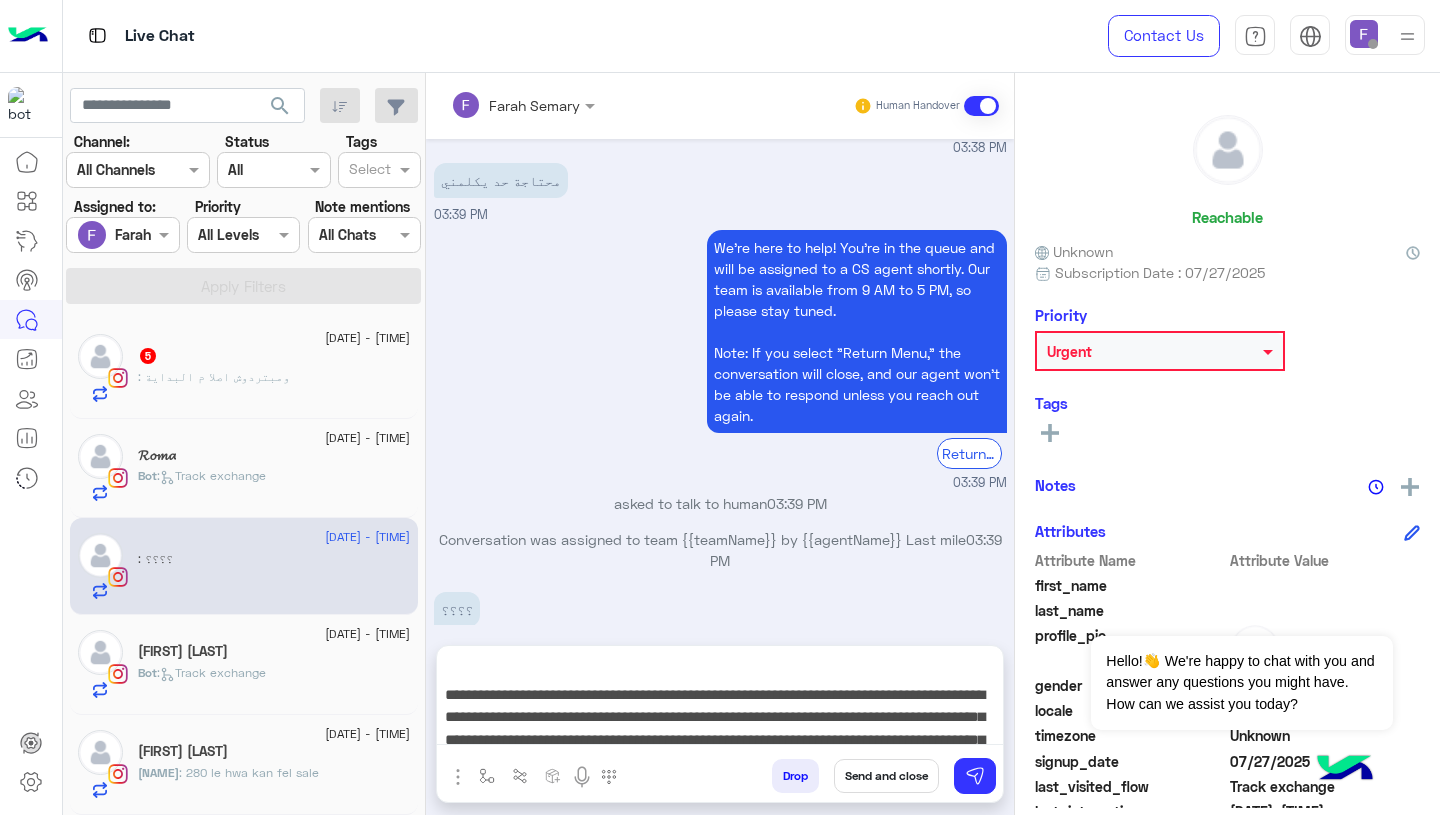 type 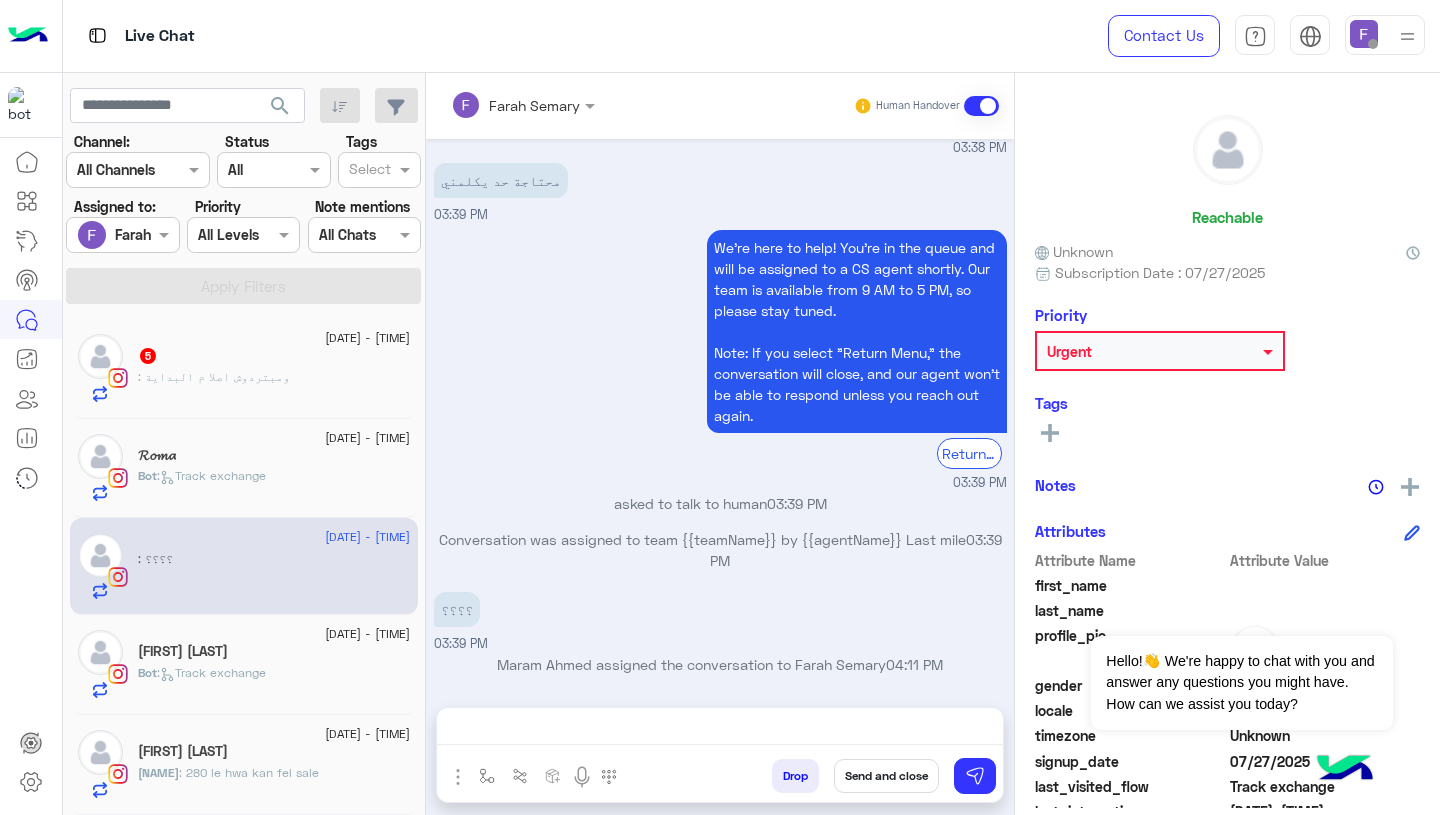 click on "**********" at bounding box center (720, 730) 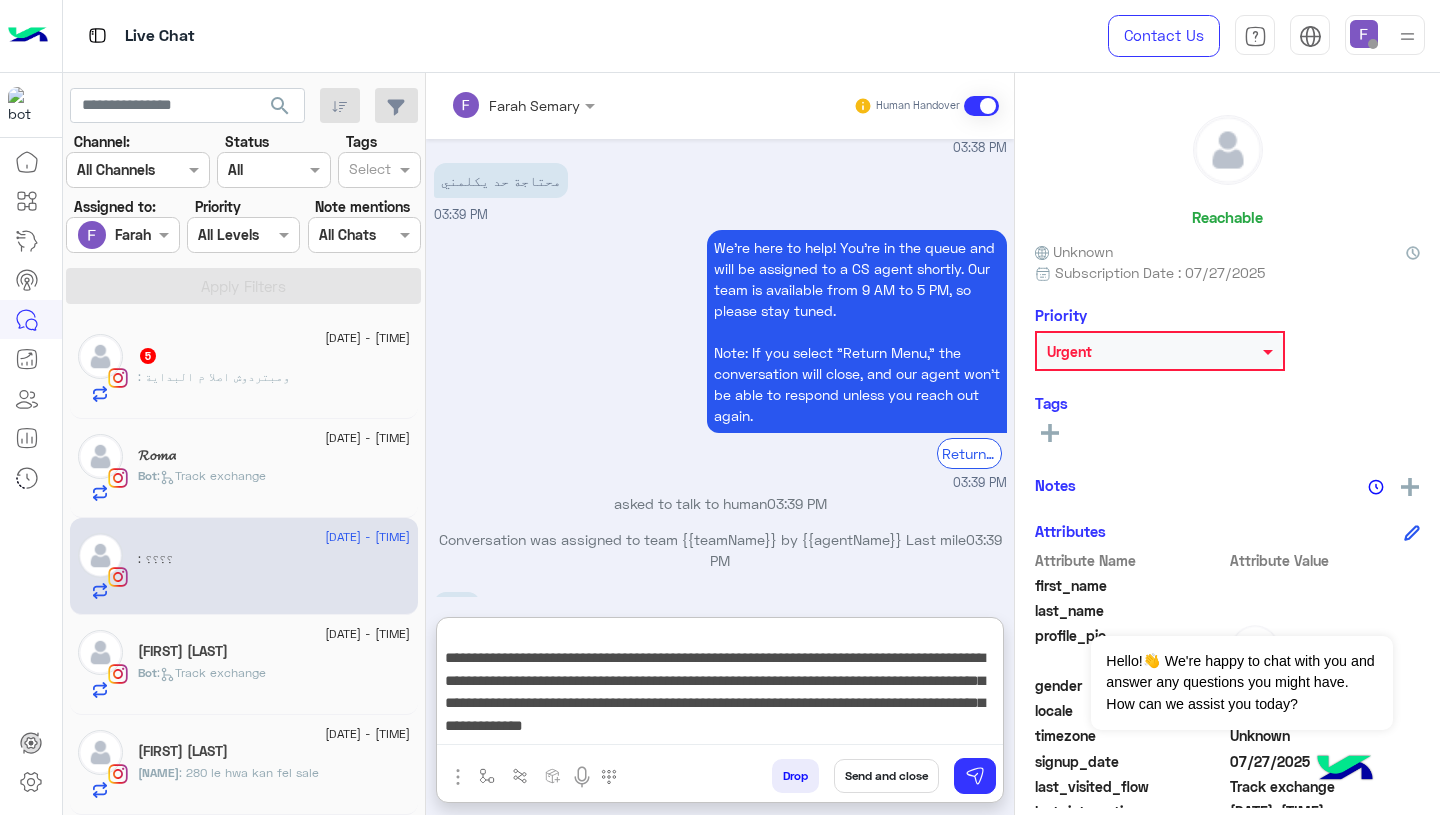 scroll, scrollTop: 28, scrollLeft: 0, axis: vertical 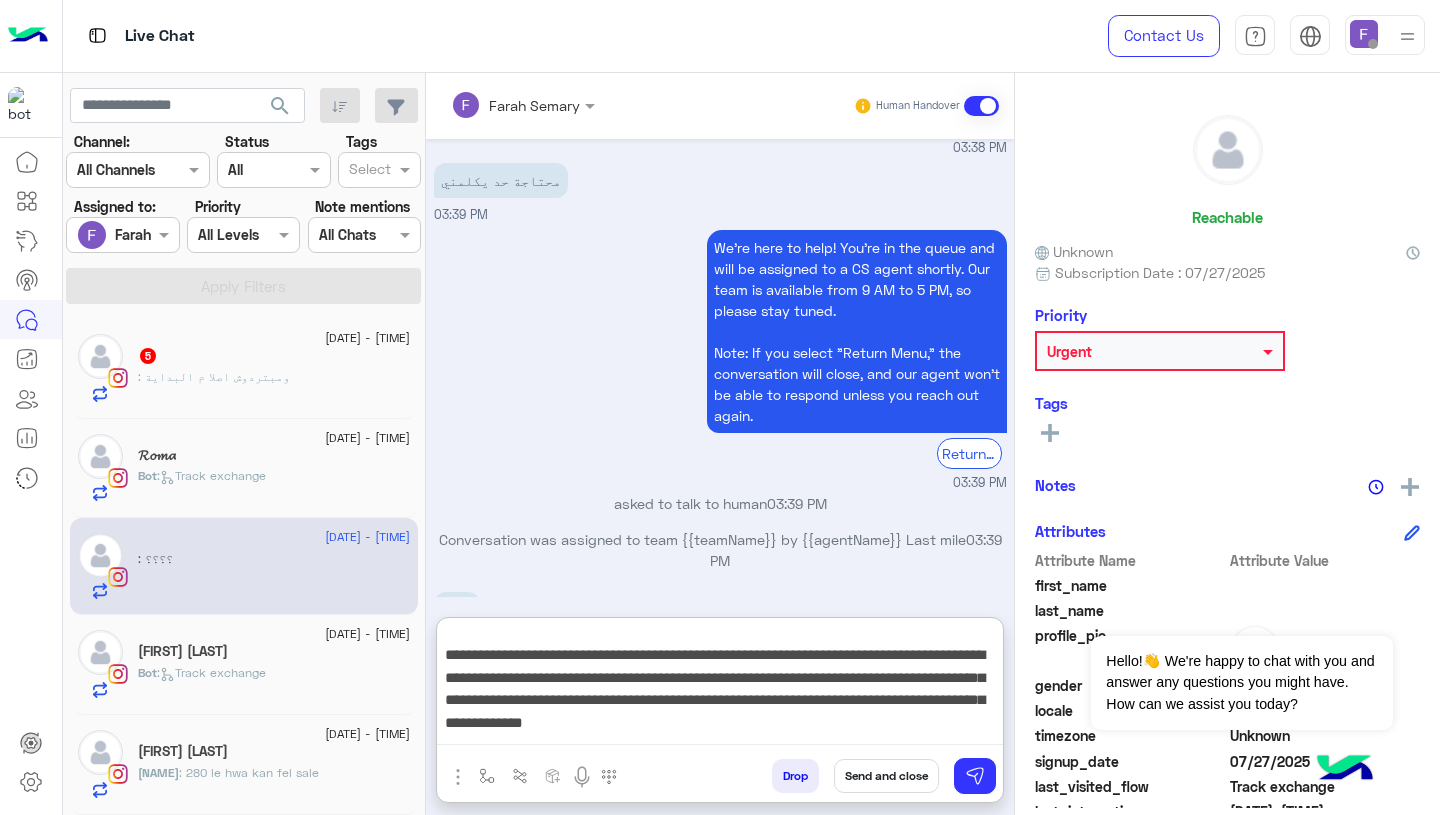 click on "**********" at bounding box center (720, 685) 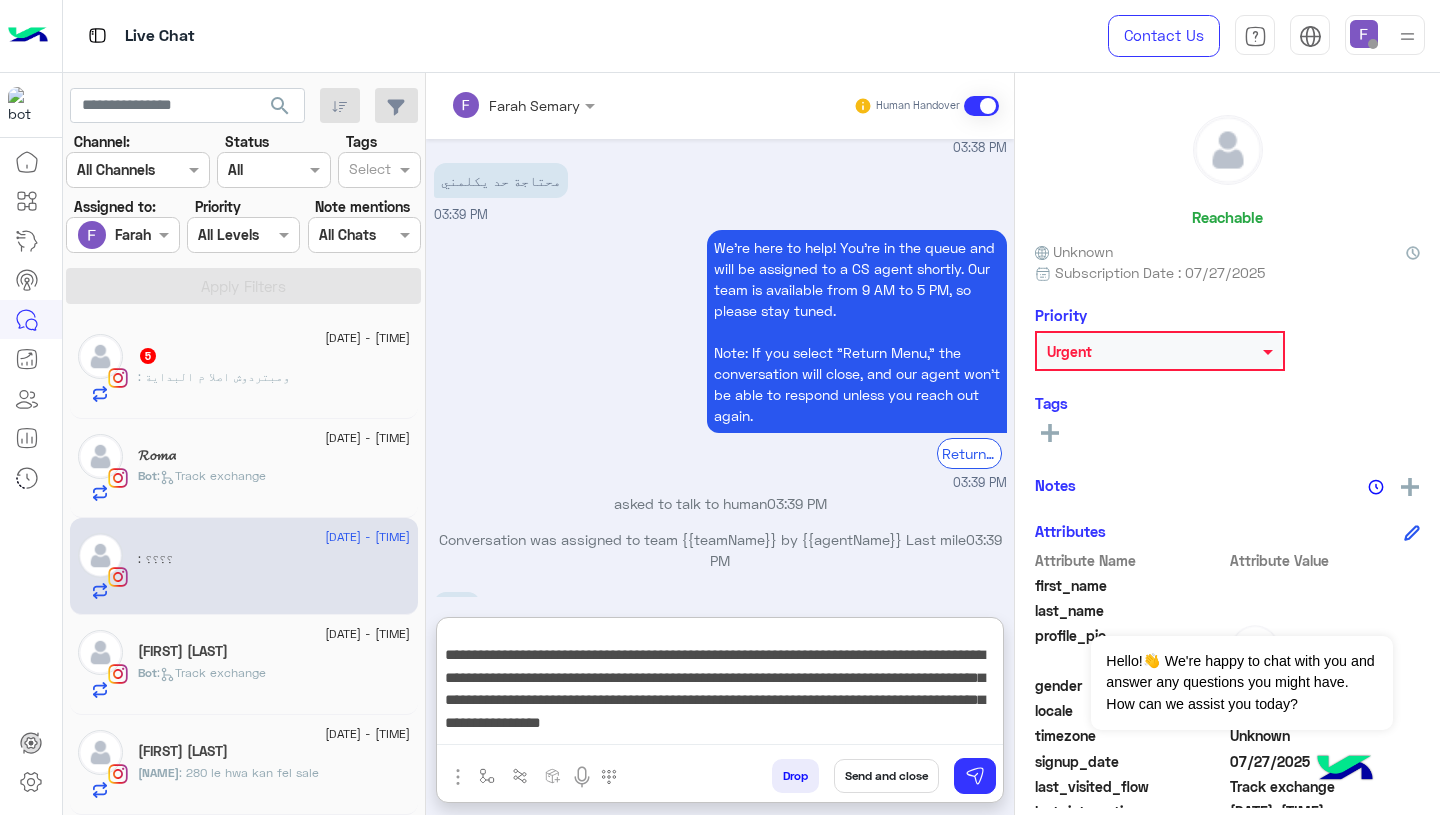 scroll, scrollTop: 48, scrollLeft: 0, axis: vertical 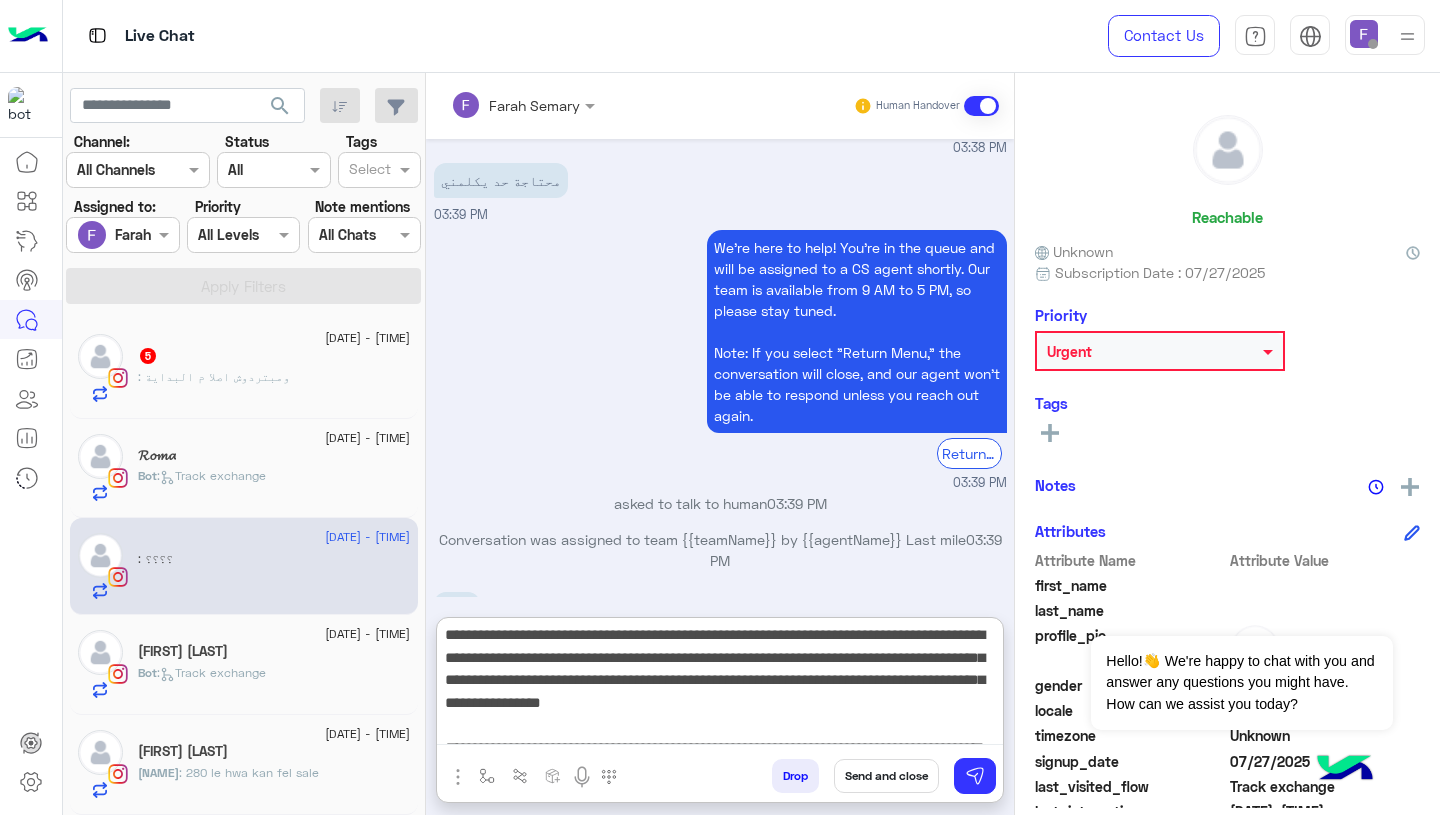 click on "**********" at bounding box center [720, 685] 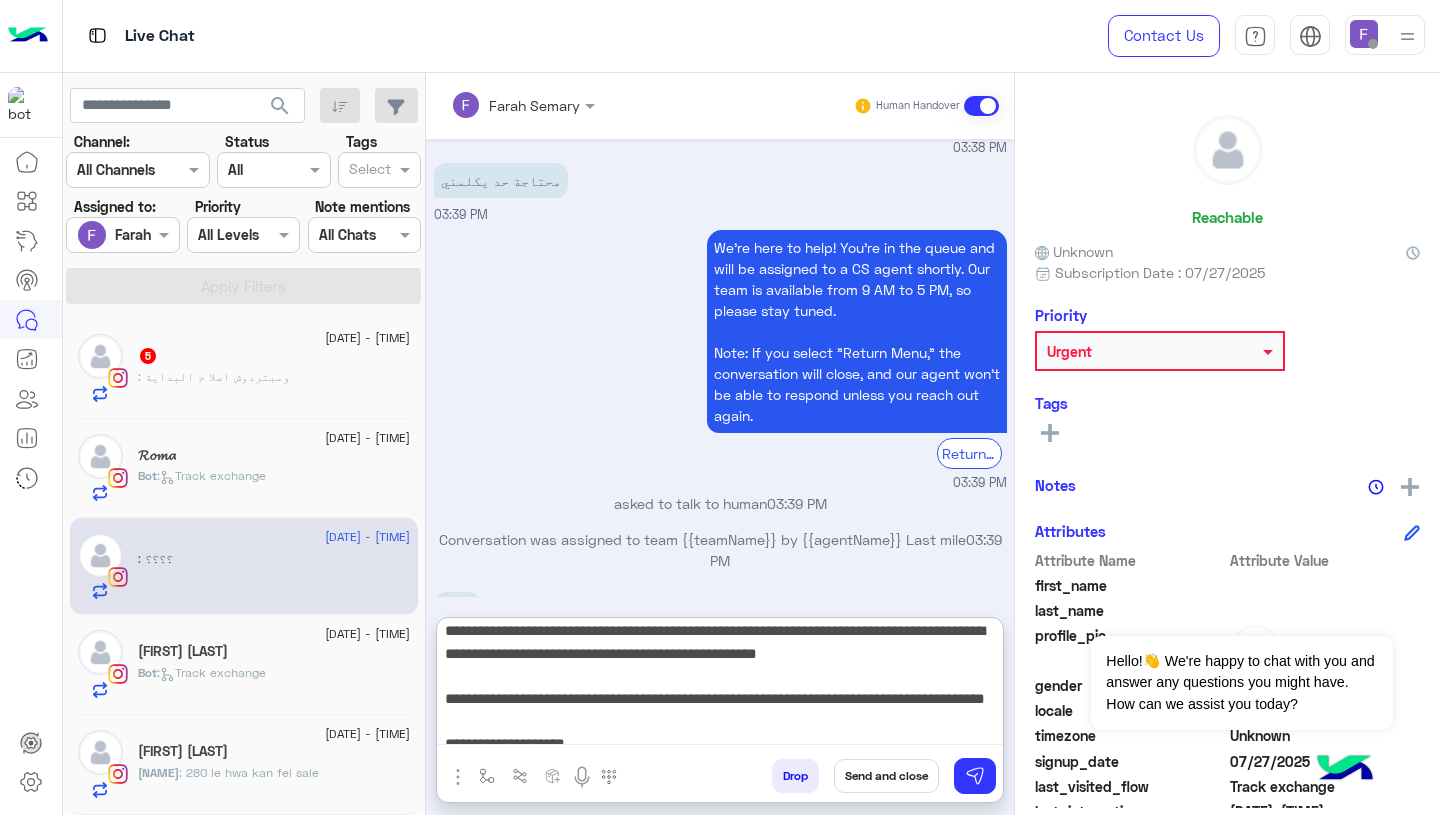 scroll, scrollTop: 62, scrollLeft: 0, axis: vertical 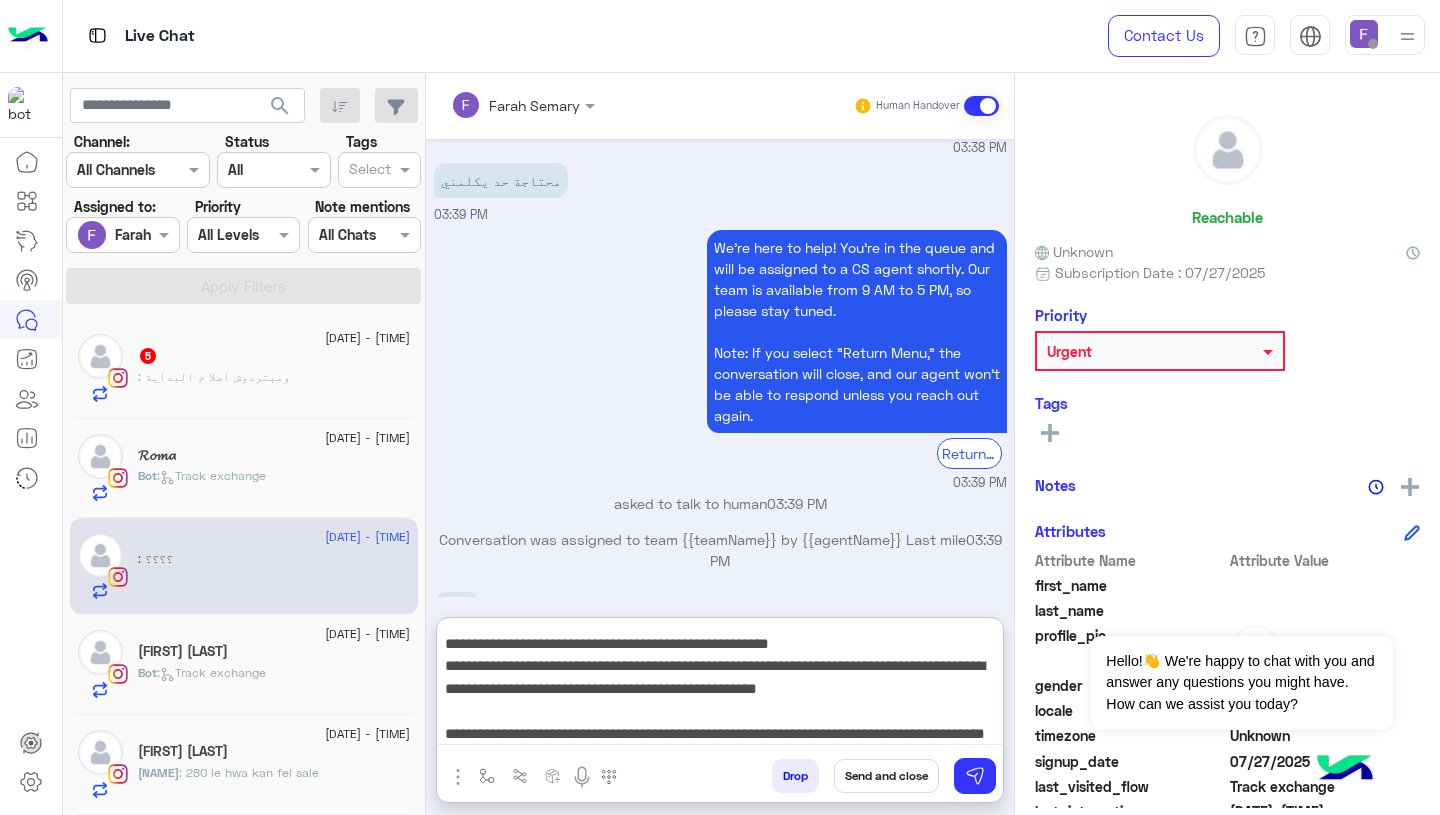 click on "**********" at bounding box center [720, 685] 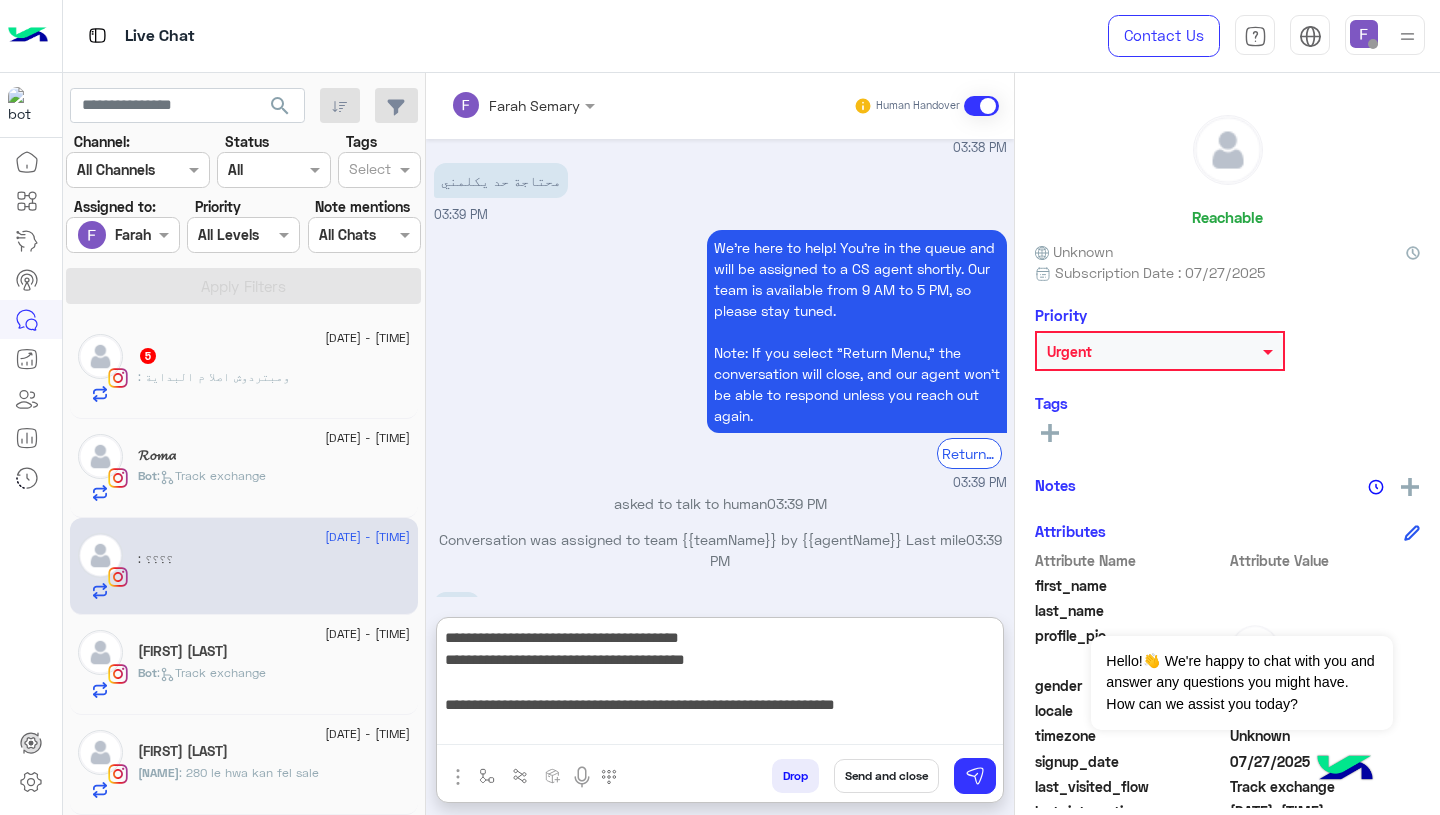 scroll, scrollTop: 247, scrollLeft: 0, axis: vertical 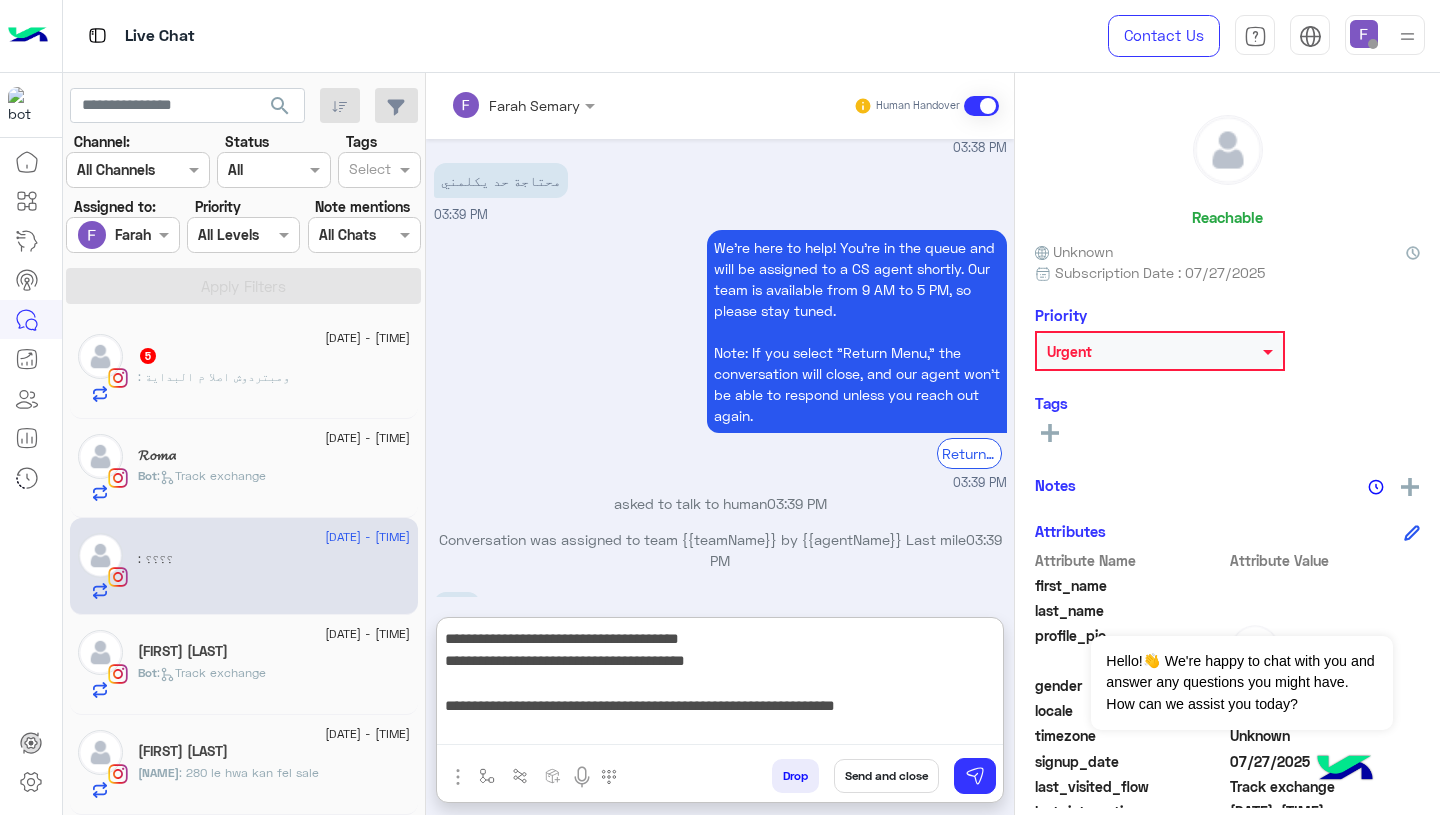 drag, startPoint x: 599, startPoint y: 710, endPoint x: 796, endPoint y: 697, distance: 197.42847 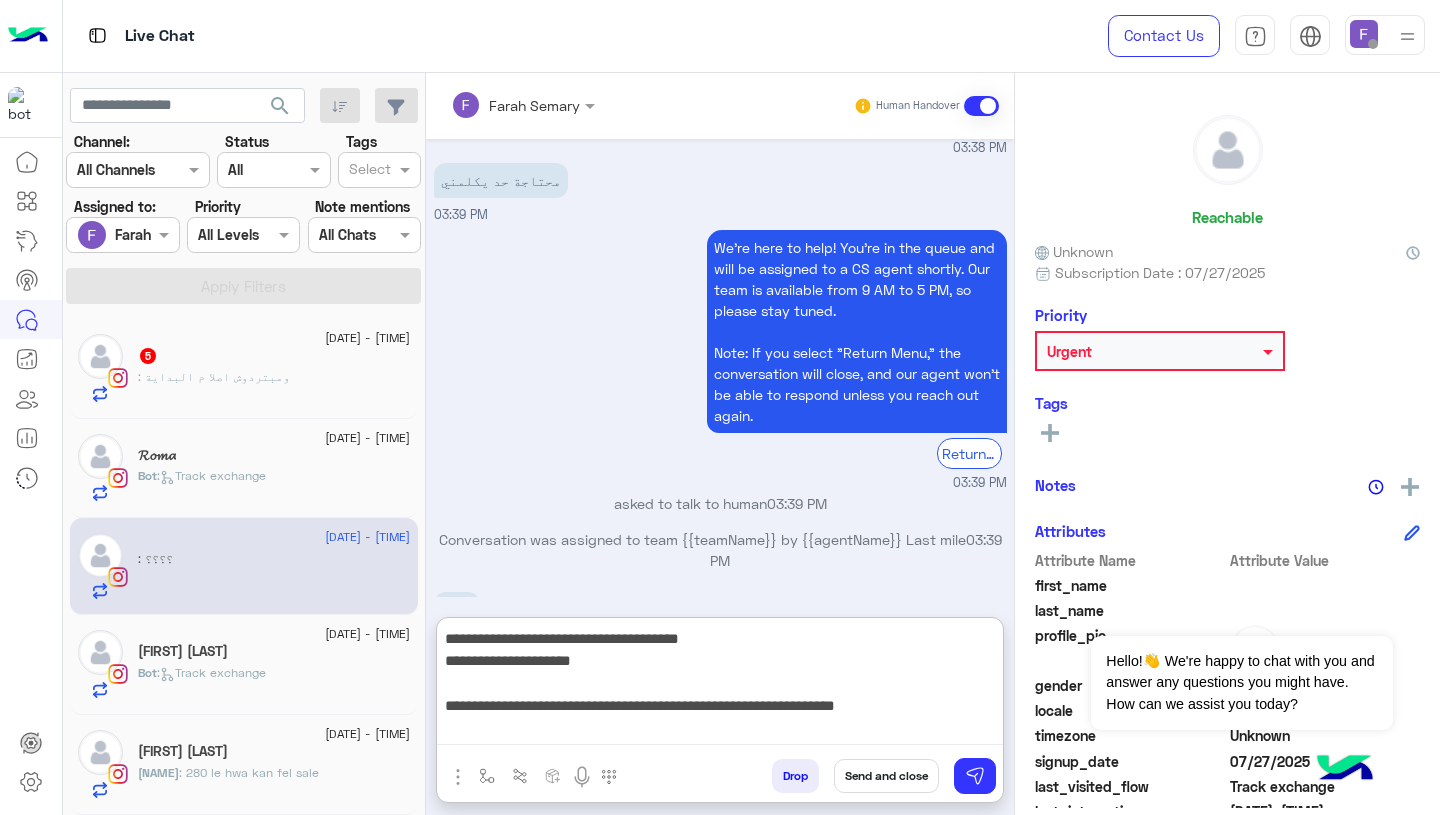 paste on "**********" 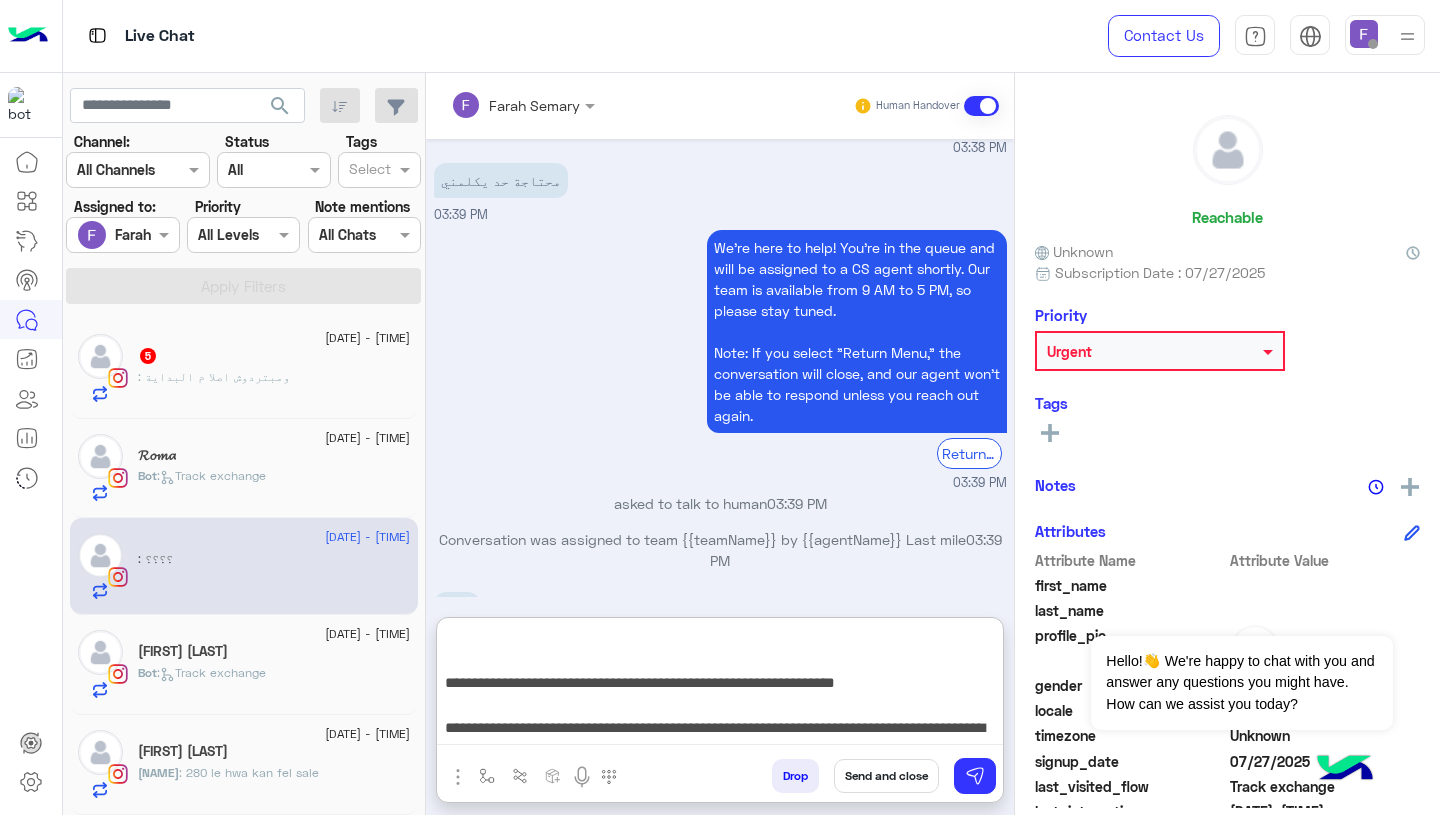 scroll, scrollTop: 280, scrollLeft: 0, axis: vertical 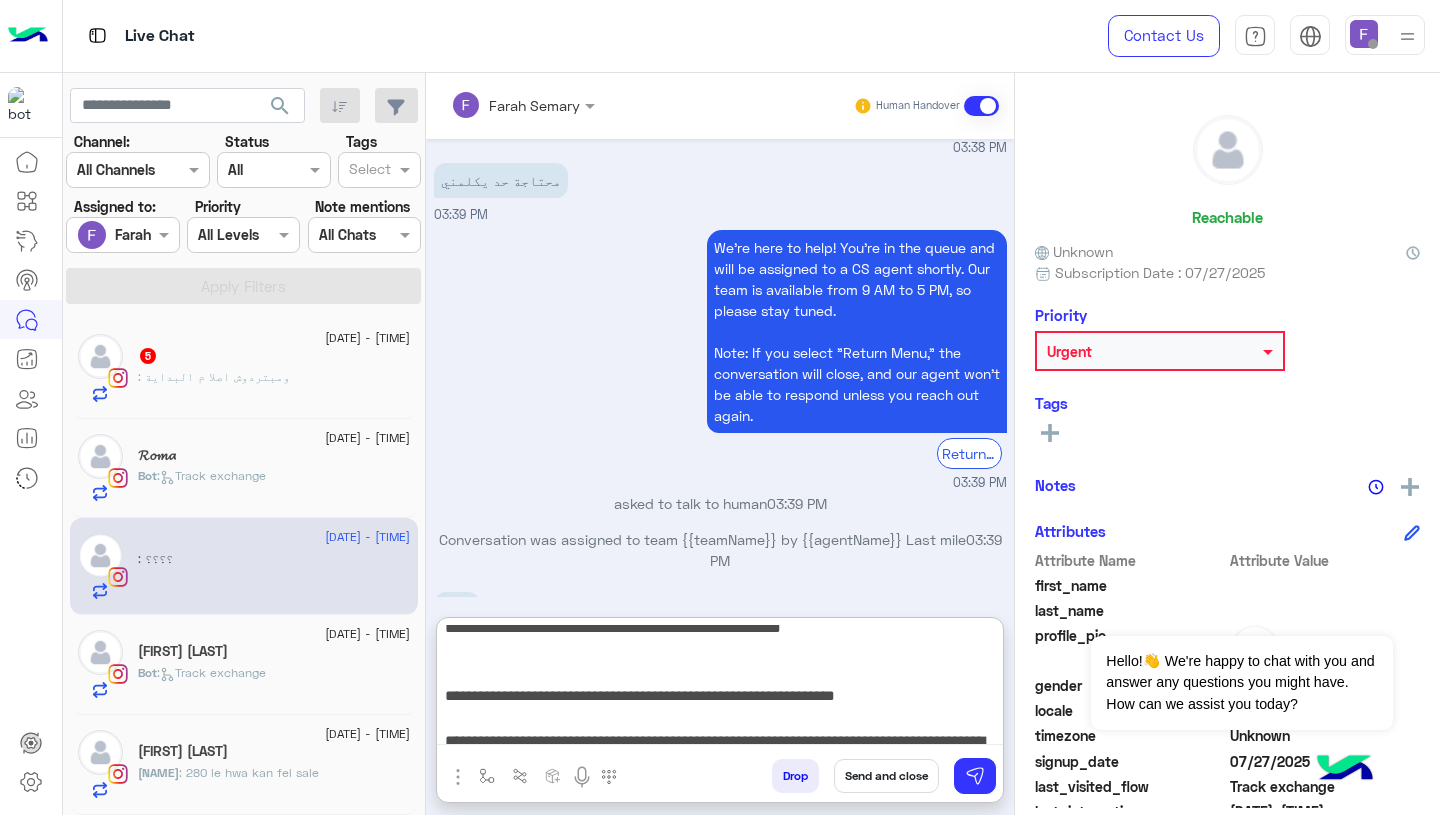 click on "**********" at bounding box center [720, 685] 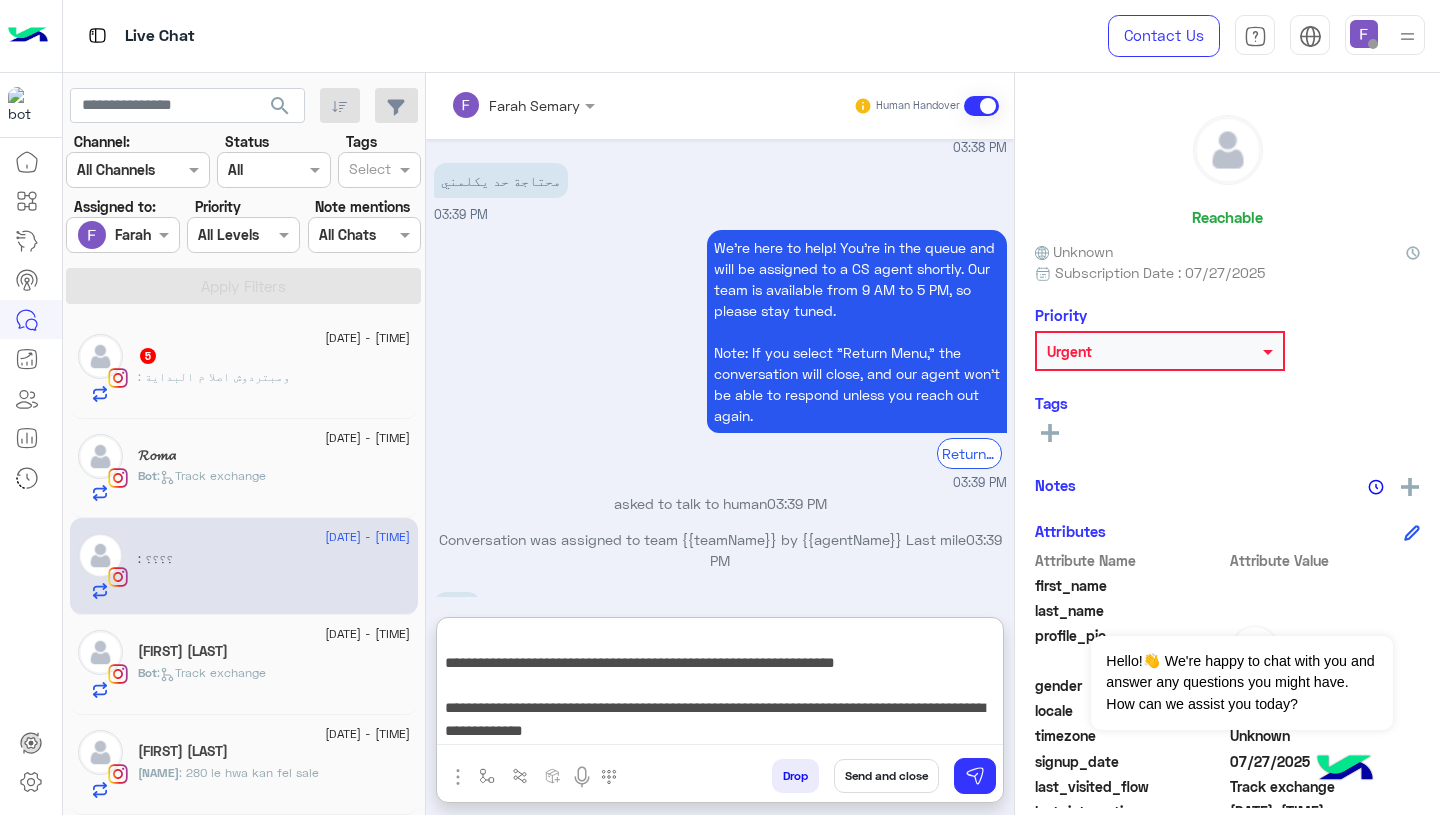 scroll, scrollTop: 321, scrollLeft: 0, axis: vertical 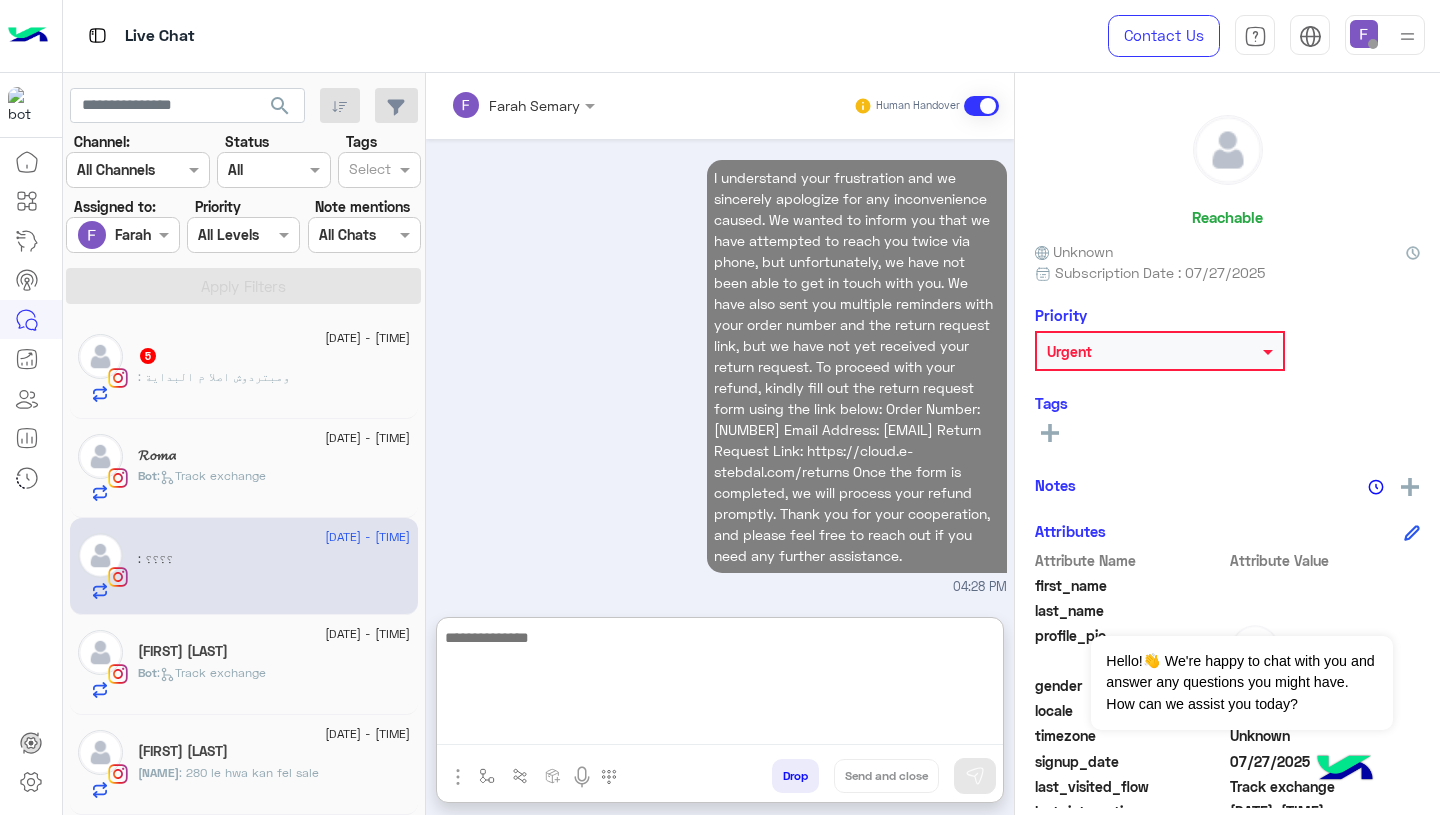 click on "I understand your frustration and we sincerely apologize for any inconvenience caused.
We wanted to inform you that we have attempted to reach you twice via phone, but unfortunately, we have not been able to get in touch with you.
We have also sent you multiple reminders with your order number and the return request link, but we have not yet received your return request.
To proceed with your refund, kindly fill out the return request form using the link below:
Order Number: 116271
Email Address: mariamswidan67@gmail.com
Return Request Link: https://cloud.e-stebdal.com/returns
Once the form is completed, we will process your refund promptly.
Thank you for your cooperation, and please feel free to reach out if you need any further assistance.      04:28 PM" at bounding box center [720, 376] 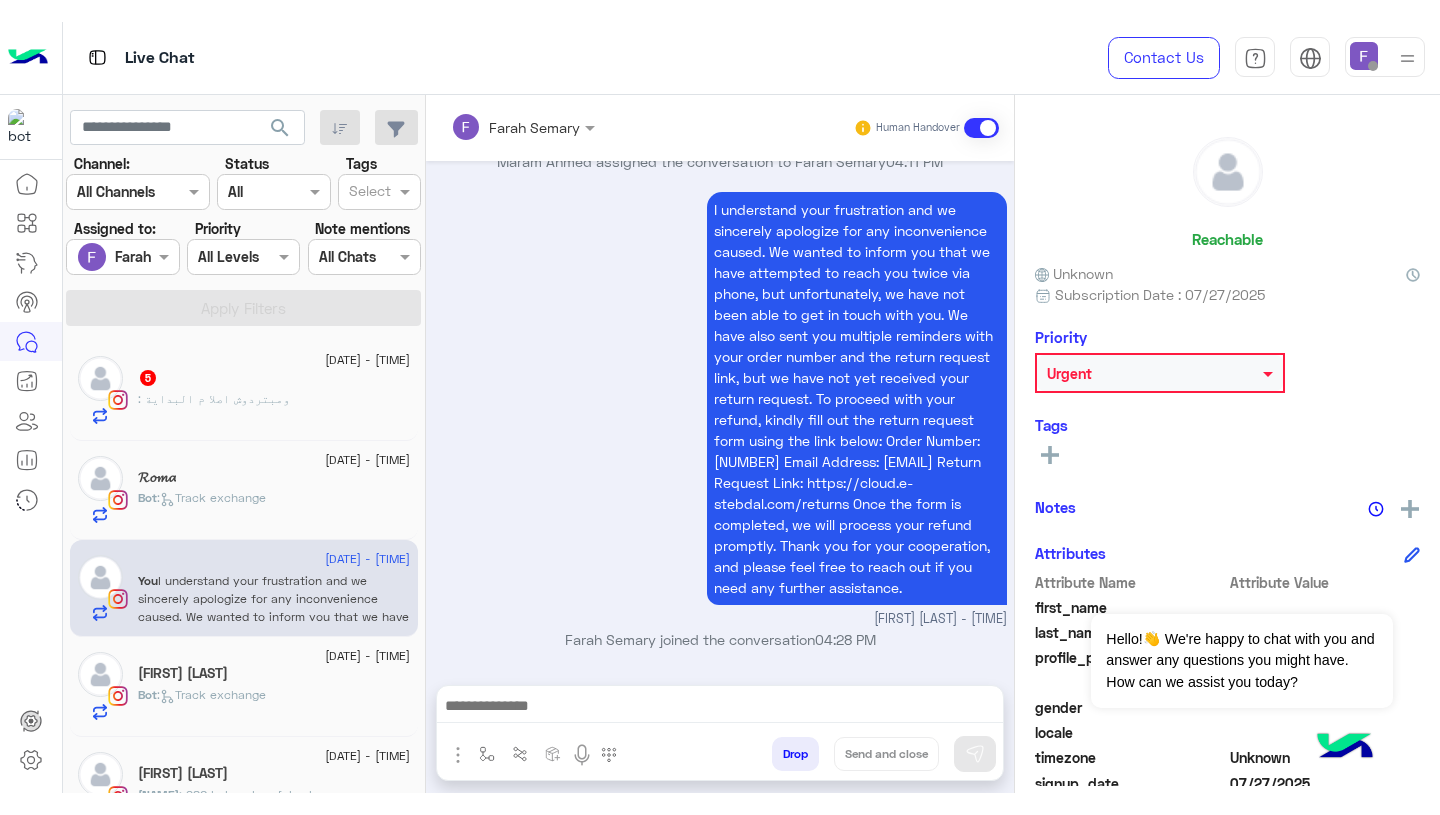 scroll, scrollTop: 1880, scrollLeft: 0, axis: vertical 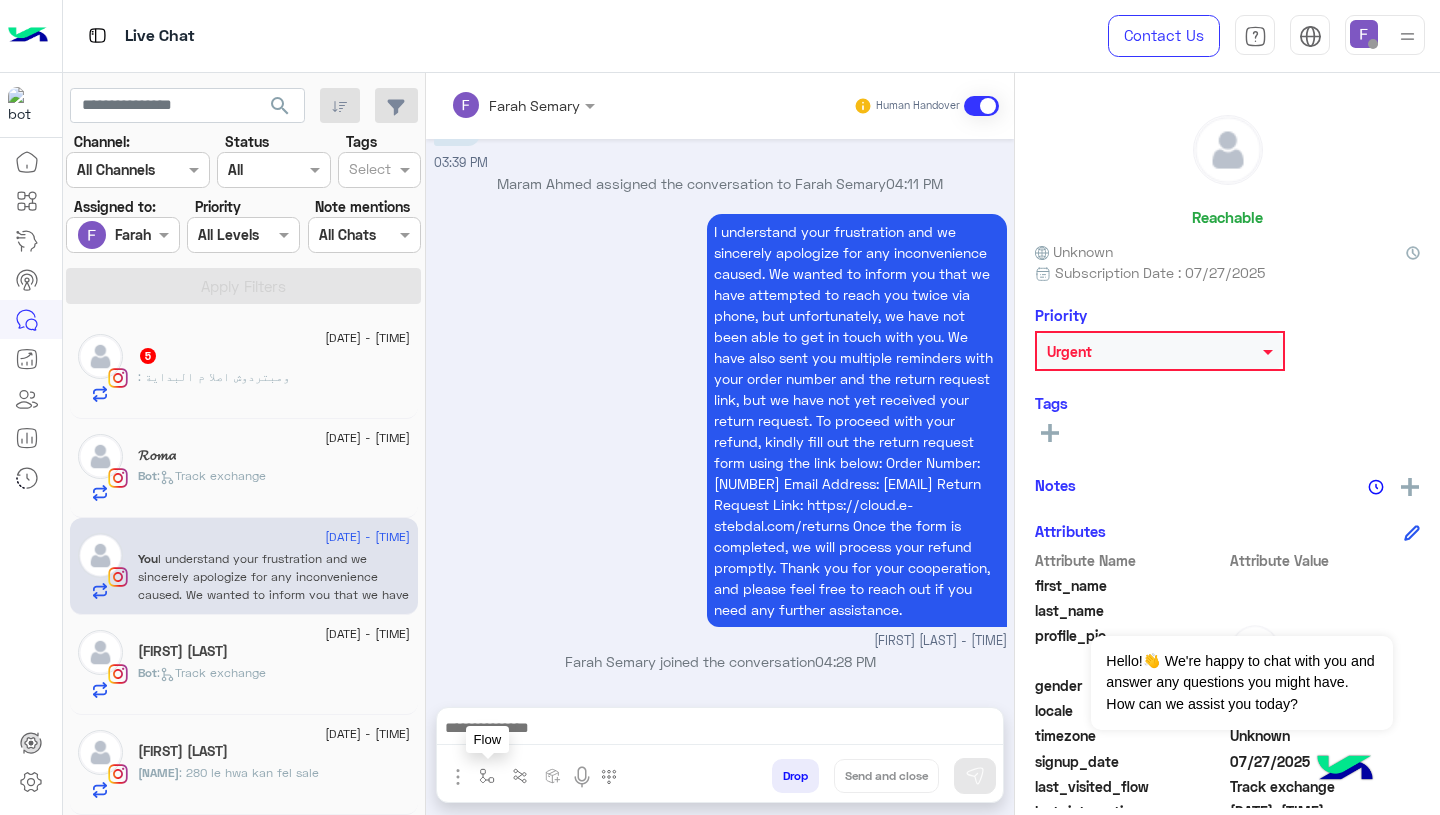 click at bounding box center [487, 776] 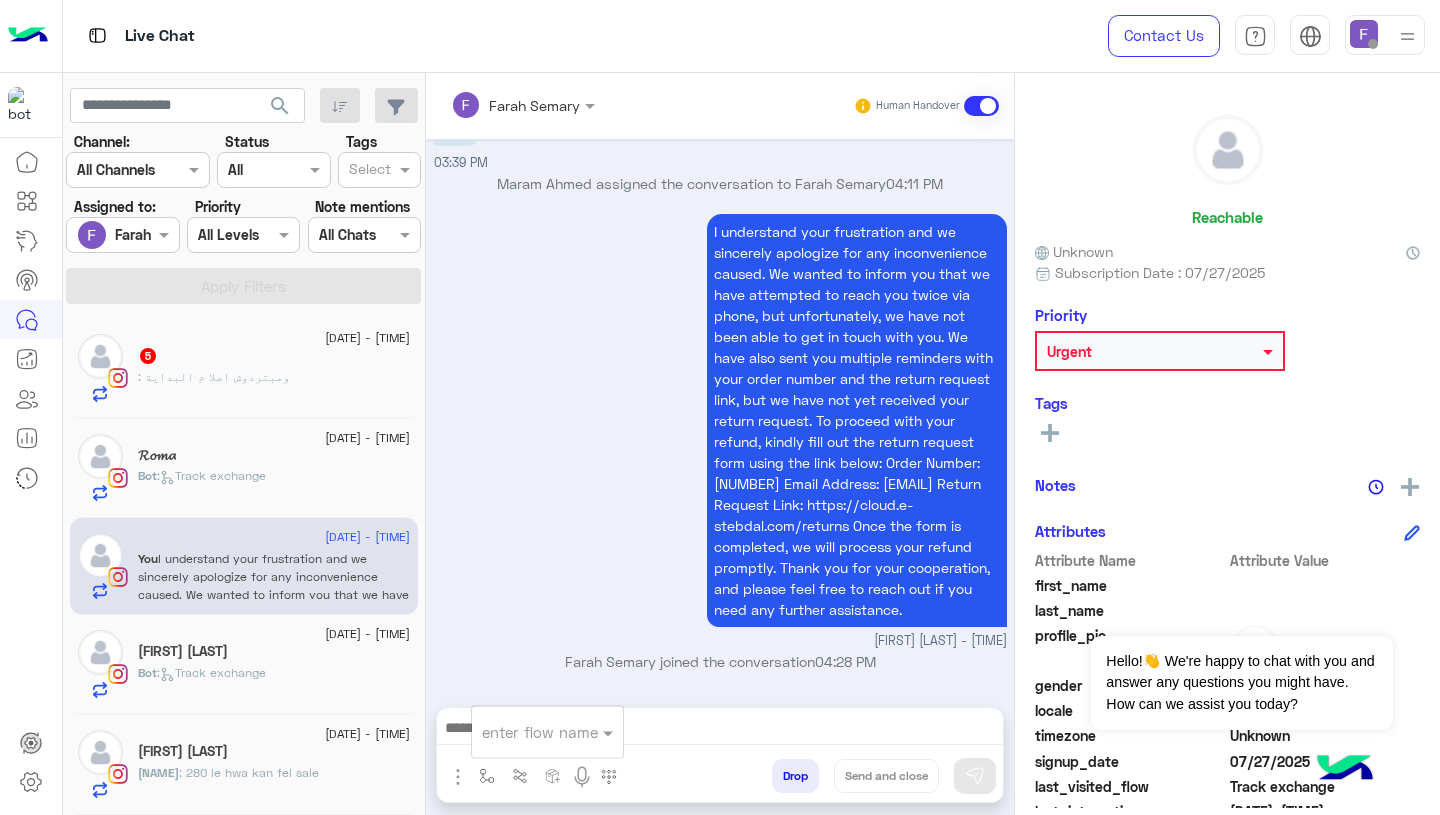 click on "enter flow name" at bounding box center [547, 732] 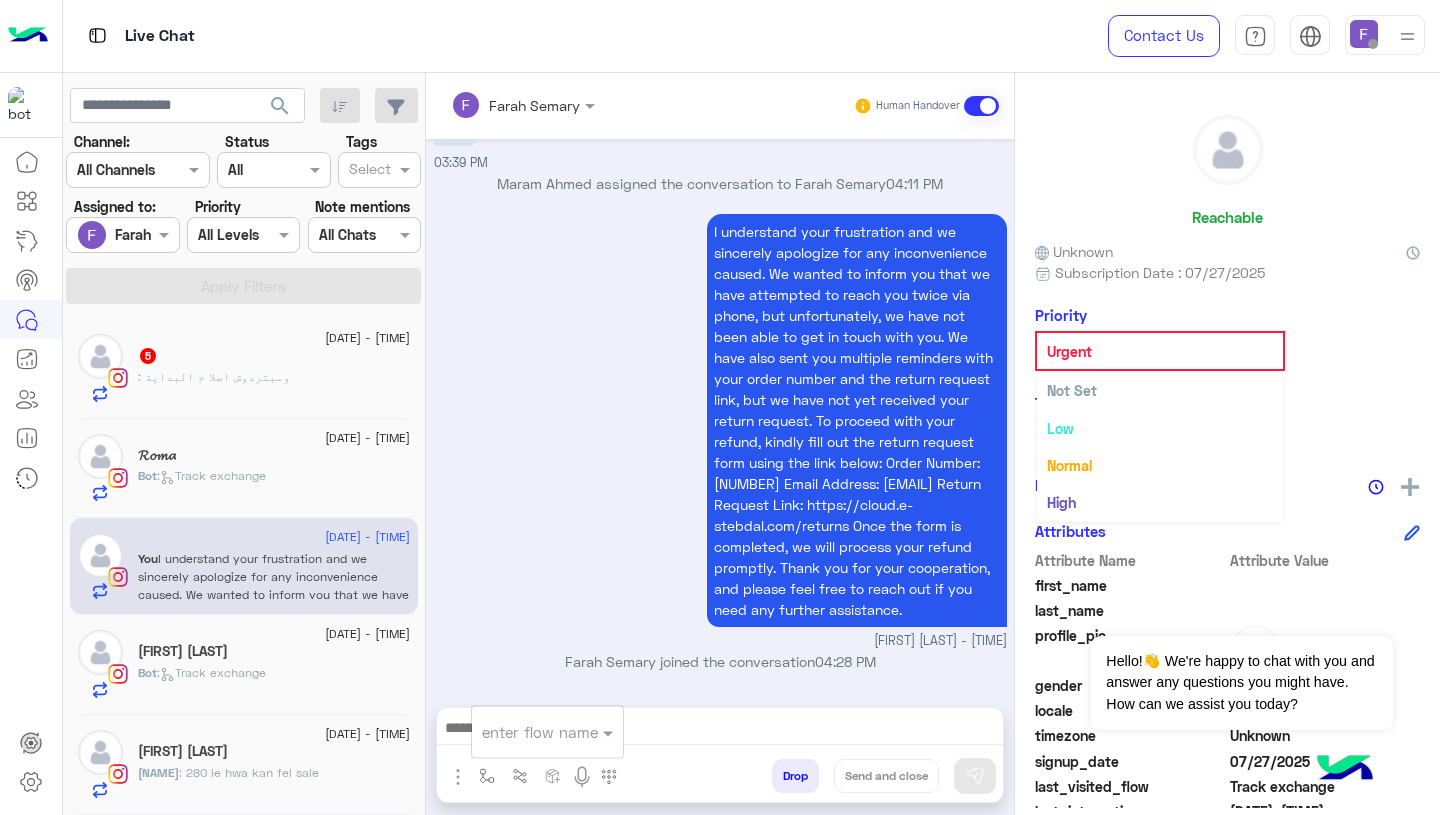 click 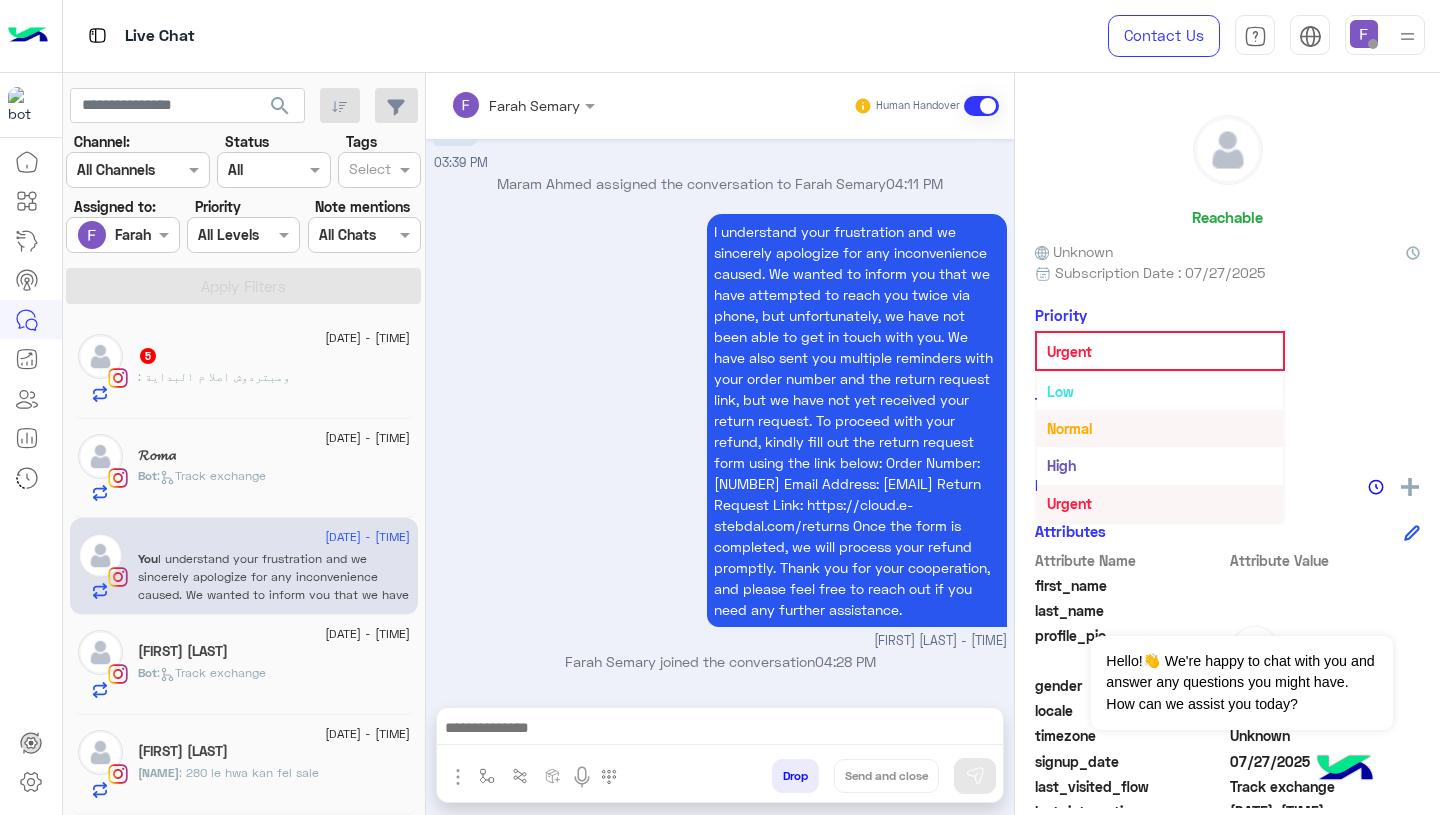 scroll, scrollTop: 0, scrollLeft: 0, axis: both 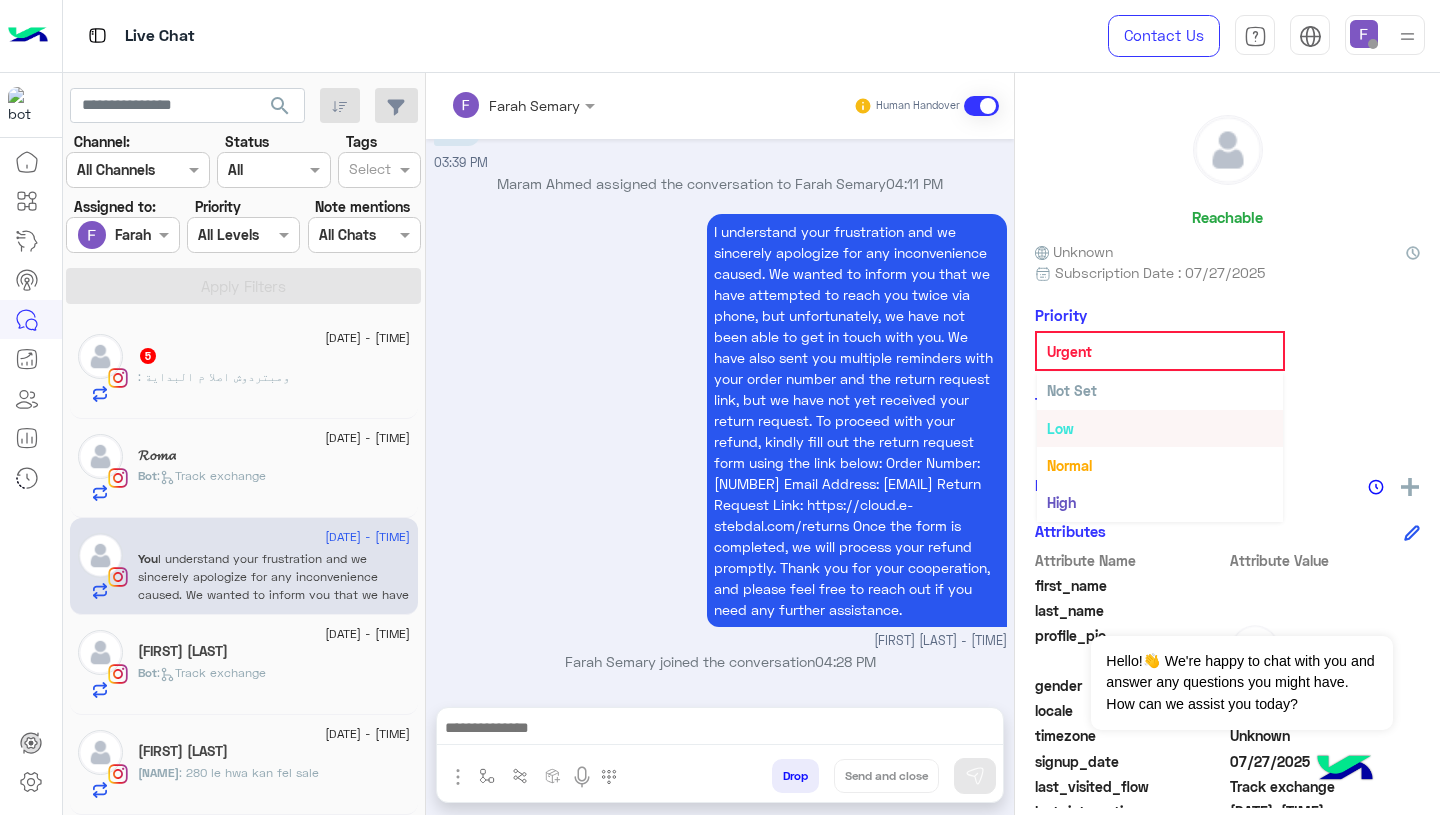 click on "Not Set" at bounding box center (1072, 390) 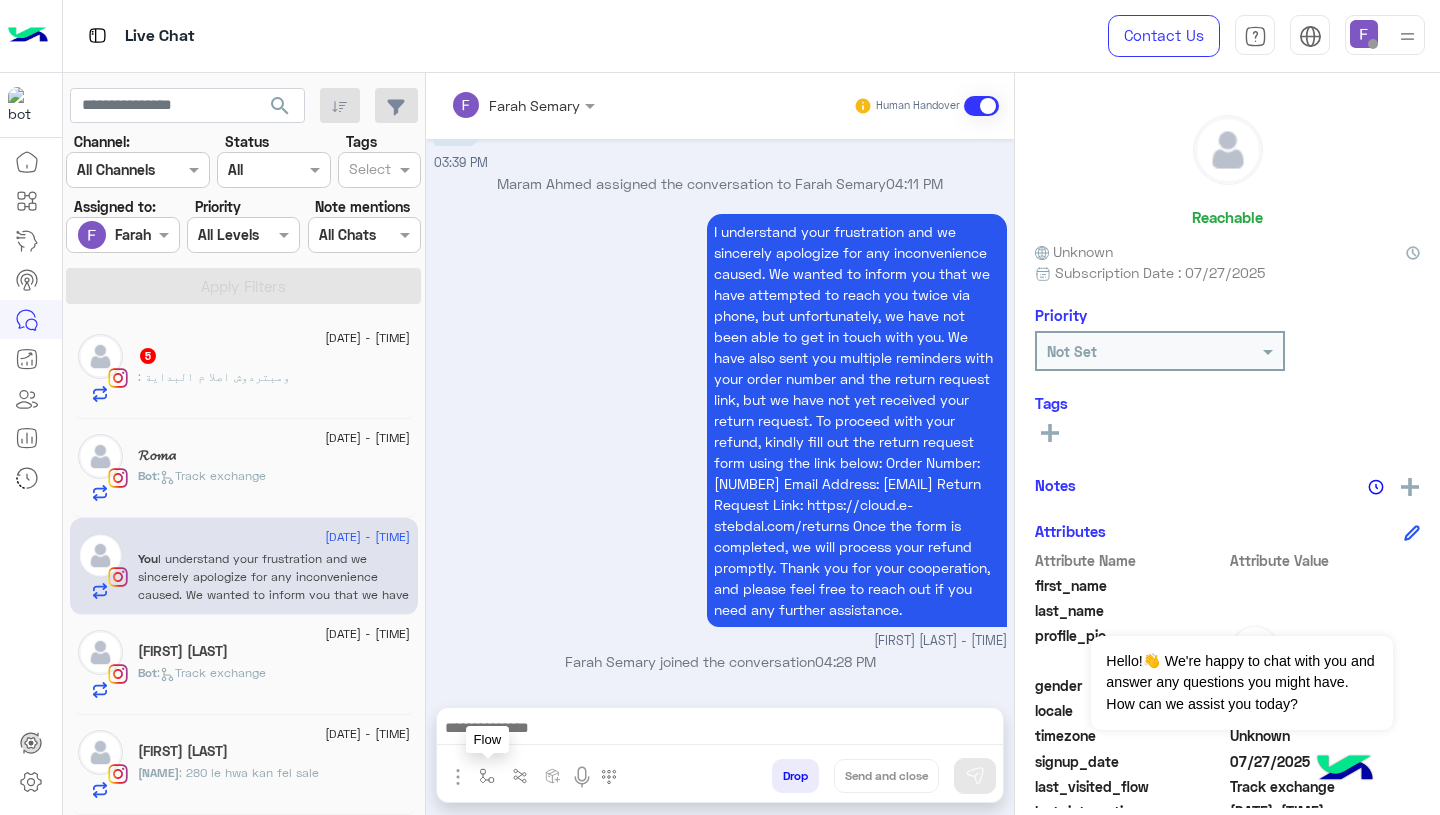 click at bounding box center (487, 776) 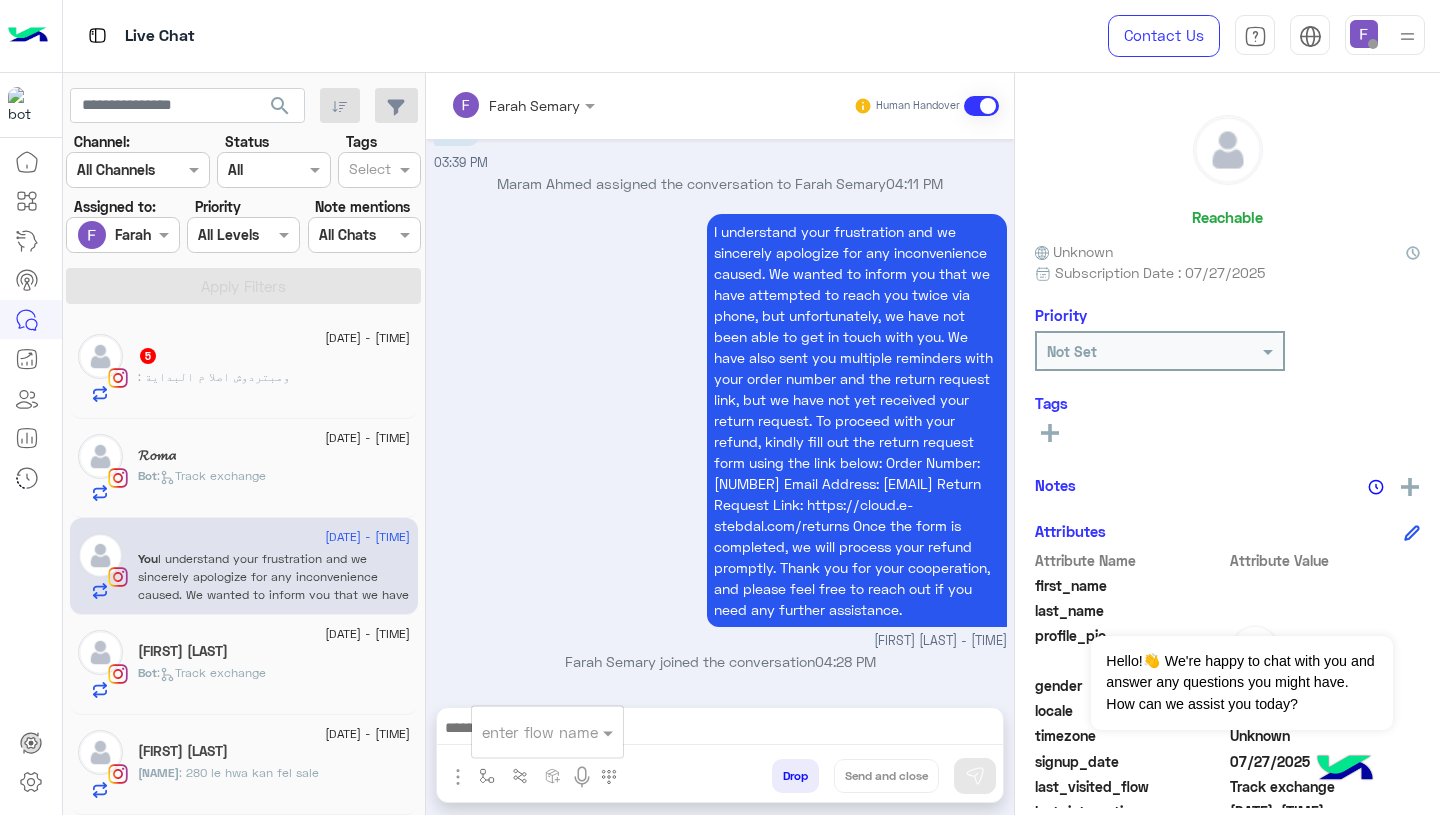 click at bounding box center [523, 732] 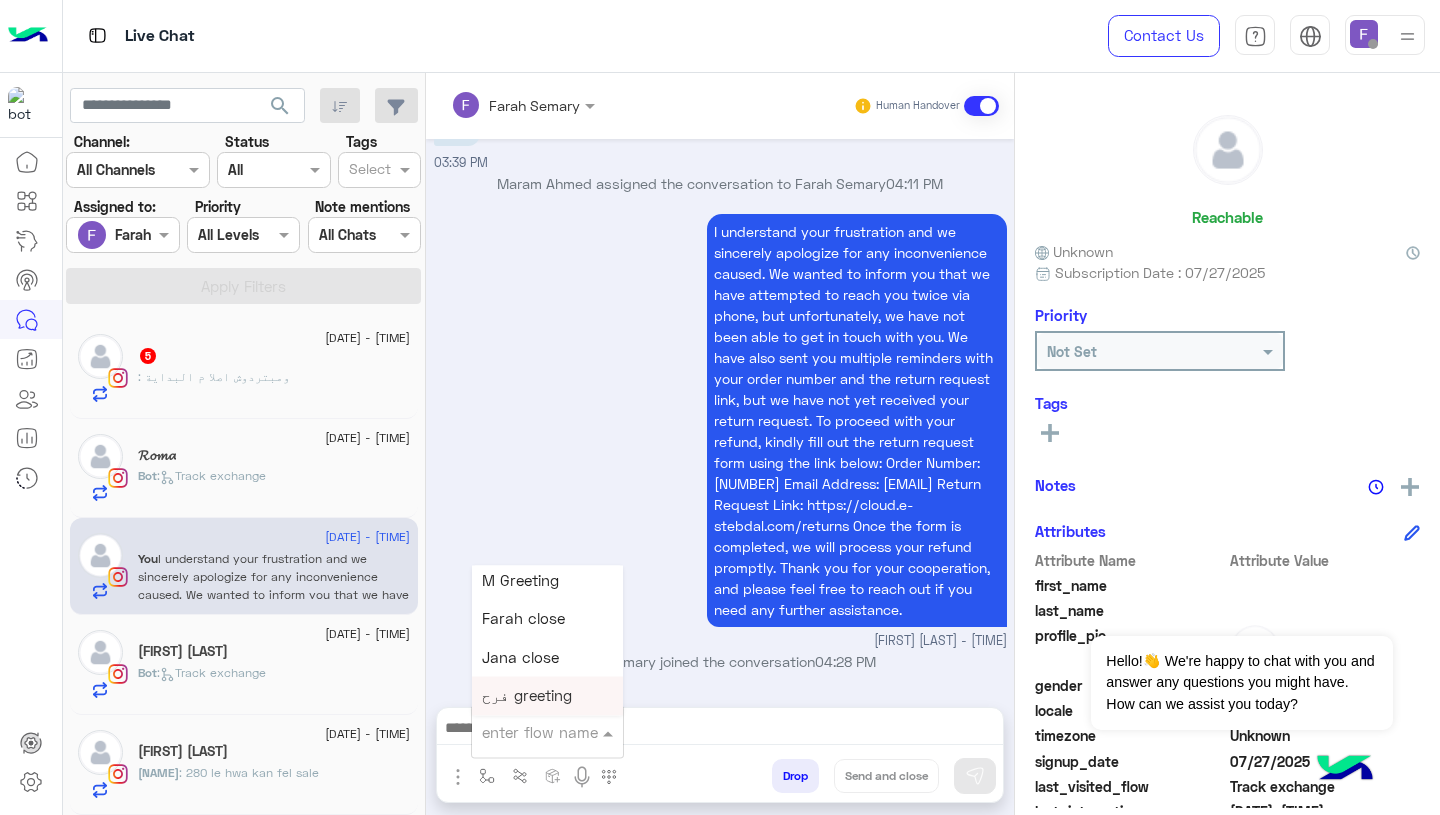 scroll, scrollTop: 2525, scrollLeft: 0, axis: vertical 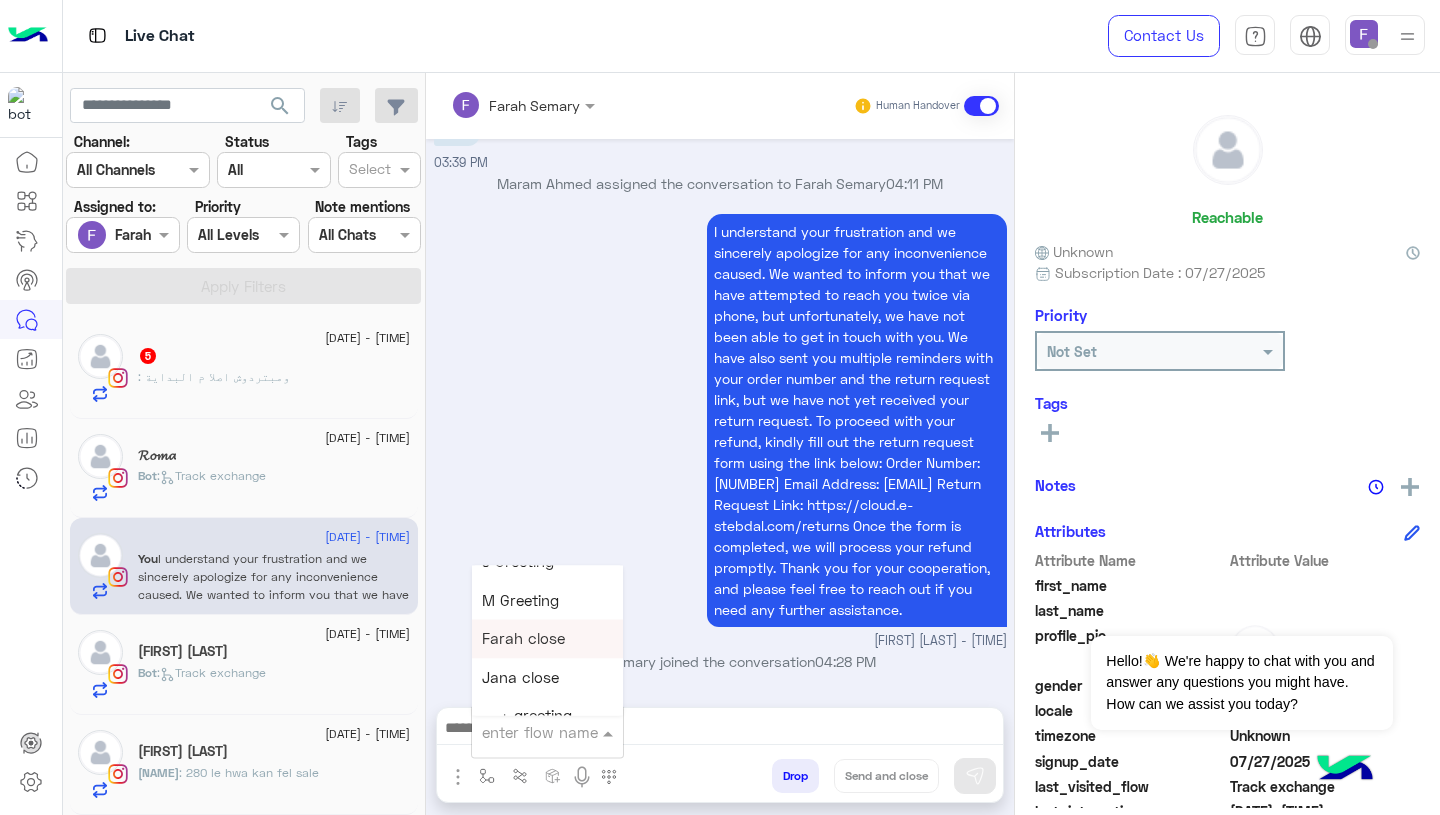 click on "Farah close" at bounding box center [523, 639] 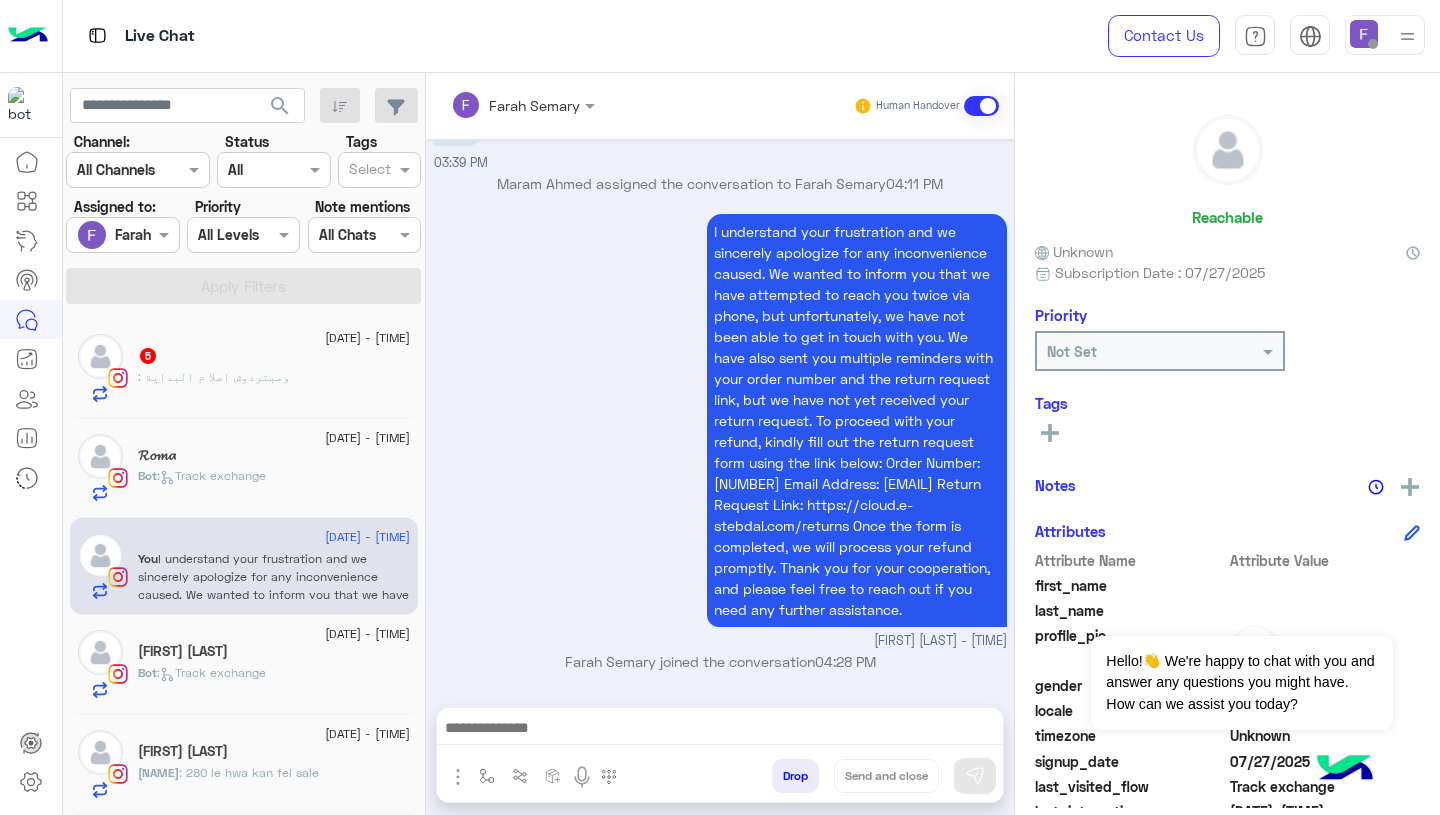 type on "**********" 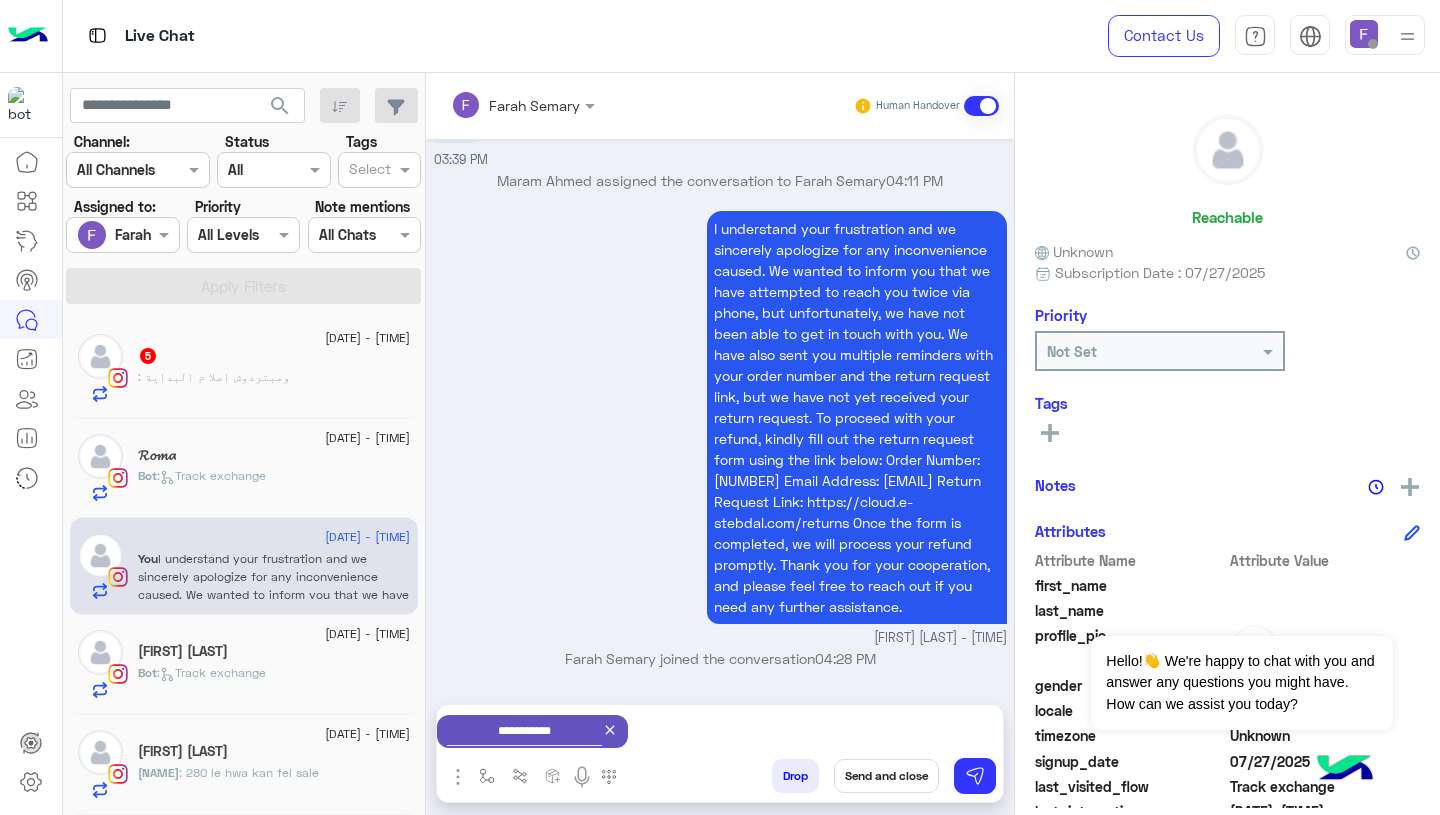 click on "Send and close" at bounding box center (886, 776) 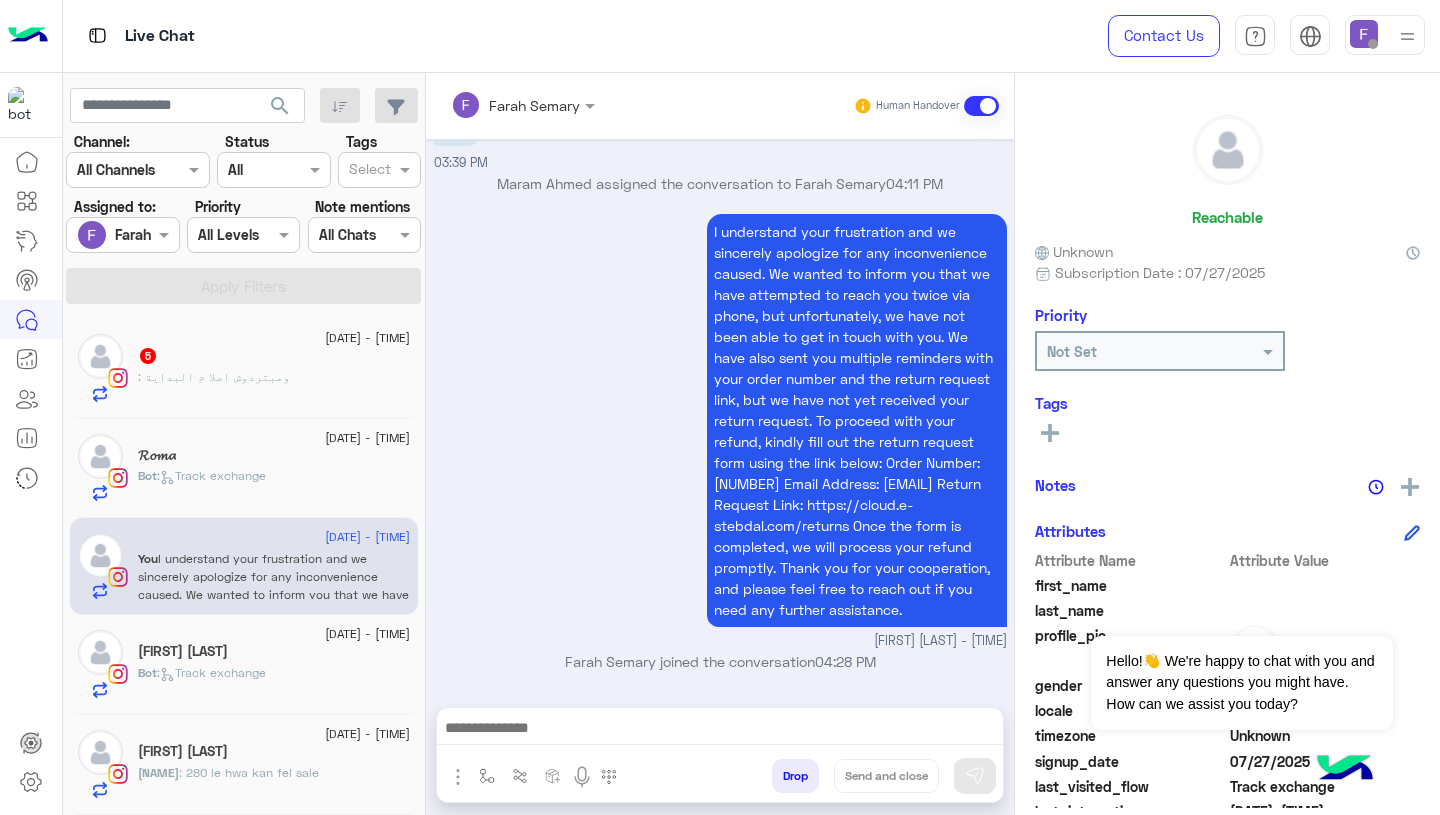 scroll, scrollTop: 1917, scrollLeft: 0, axis: vertical 